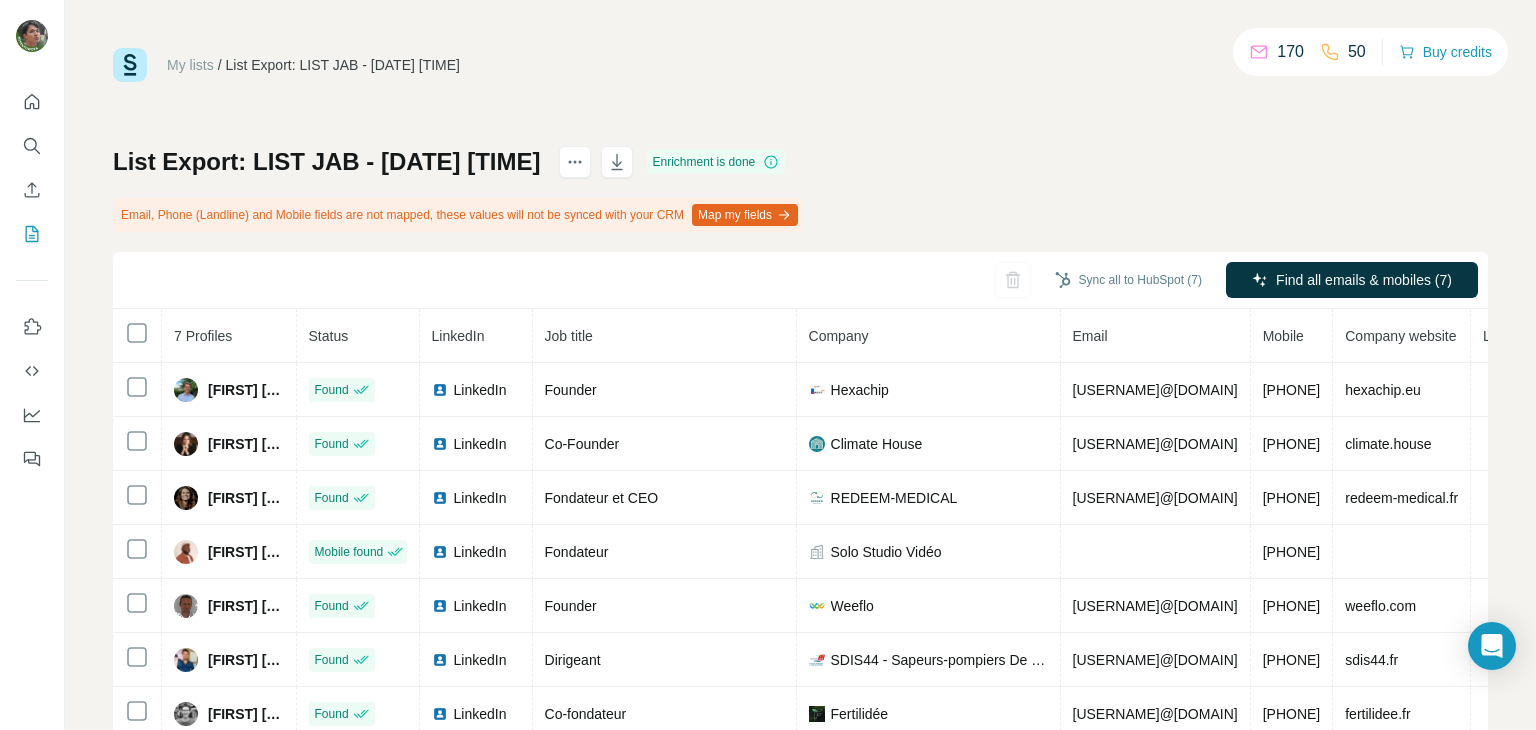 scroll, scrollTop: 0, scrollLeft: 0, axis: both 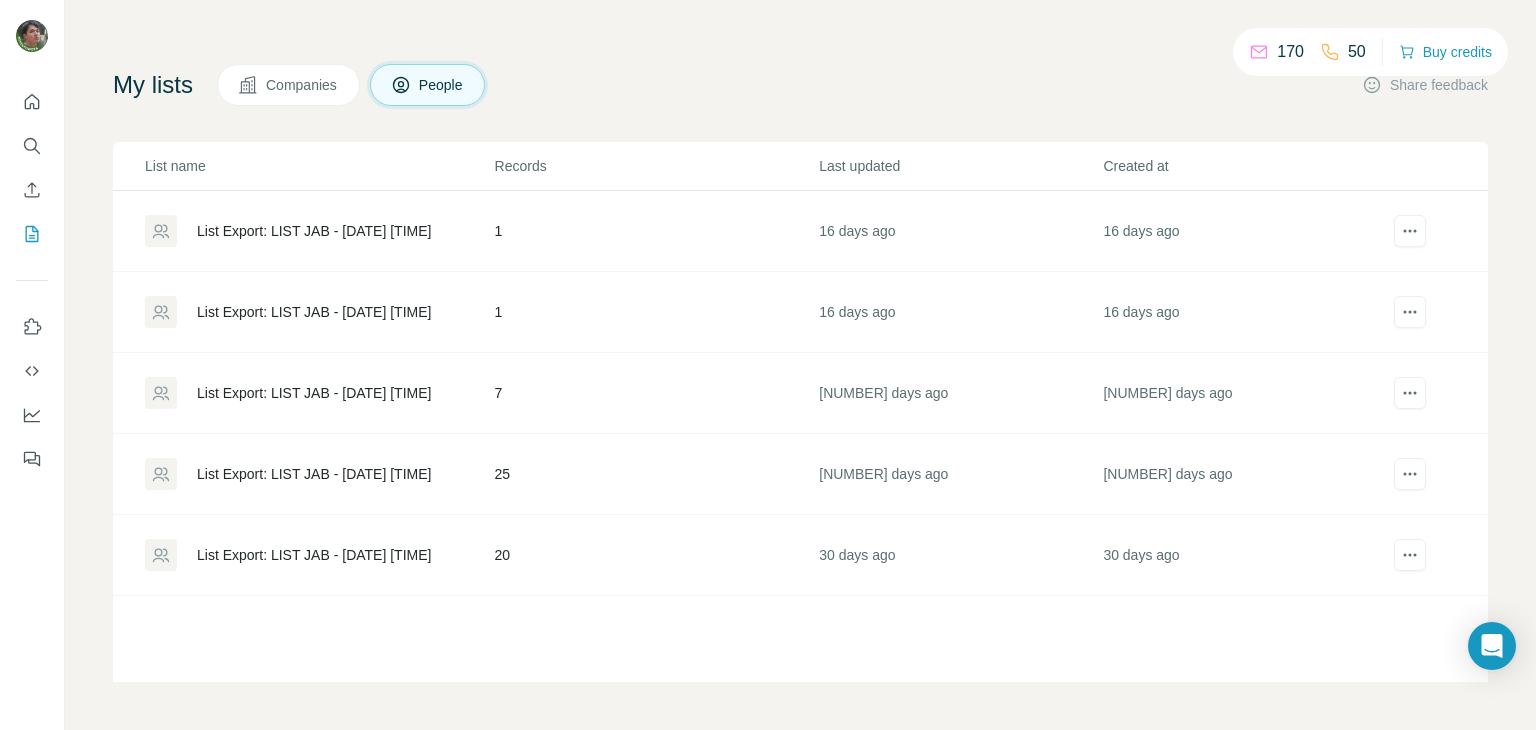 click on "List Export: LIST JAB - [DATE] [TIME]" at bounding box center [314, 474] 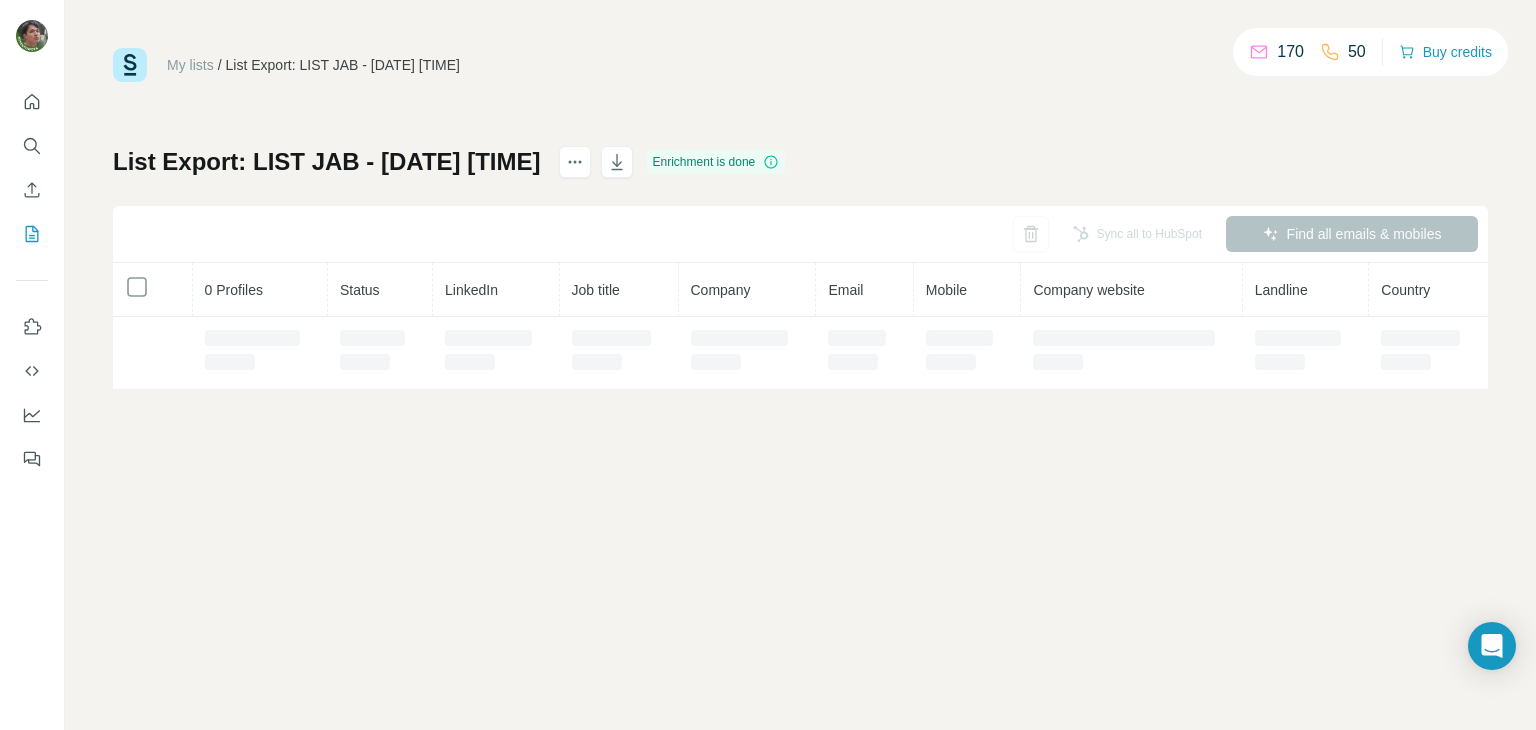 scroll, scrollTop: 0, scrollLeft: 0, axis: both 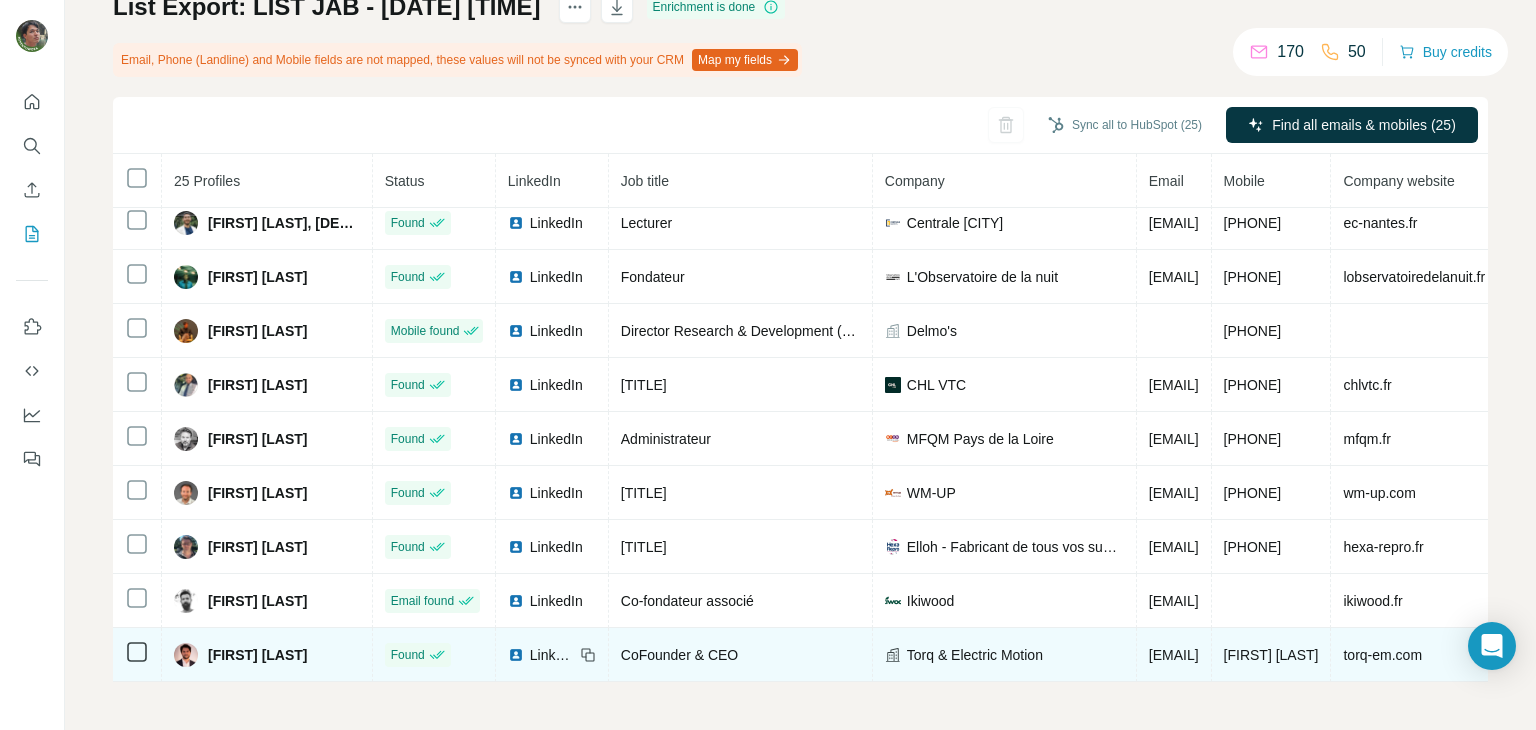 click on "LinkedIn" at bounding box center (552, 655) 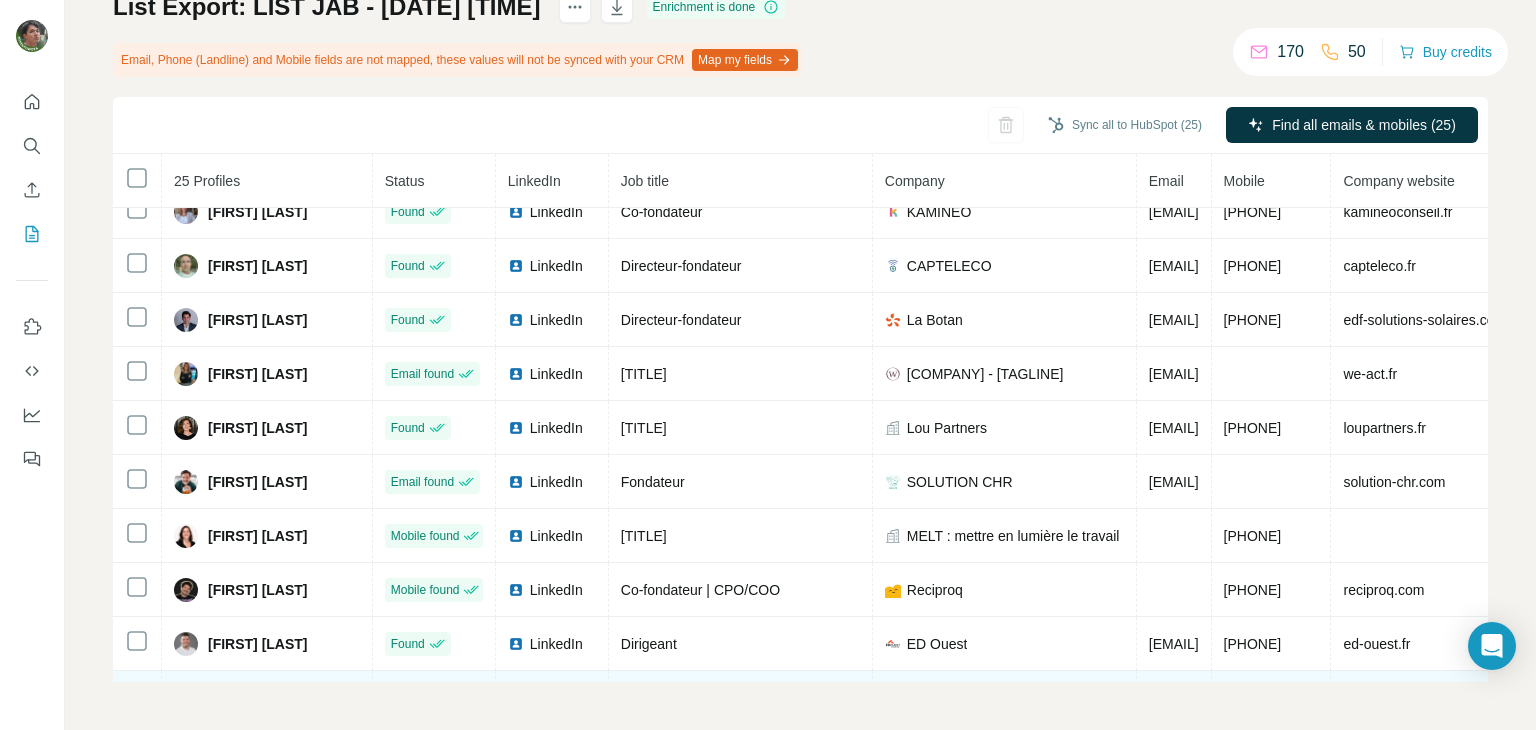 scroll, scrollTop: 76, scrollLeft: 0, axis: vertical 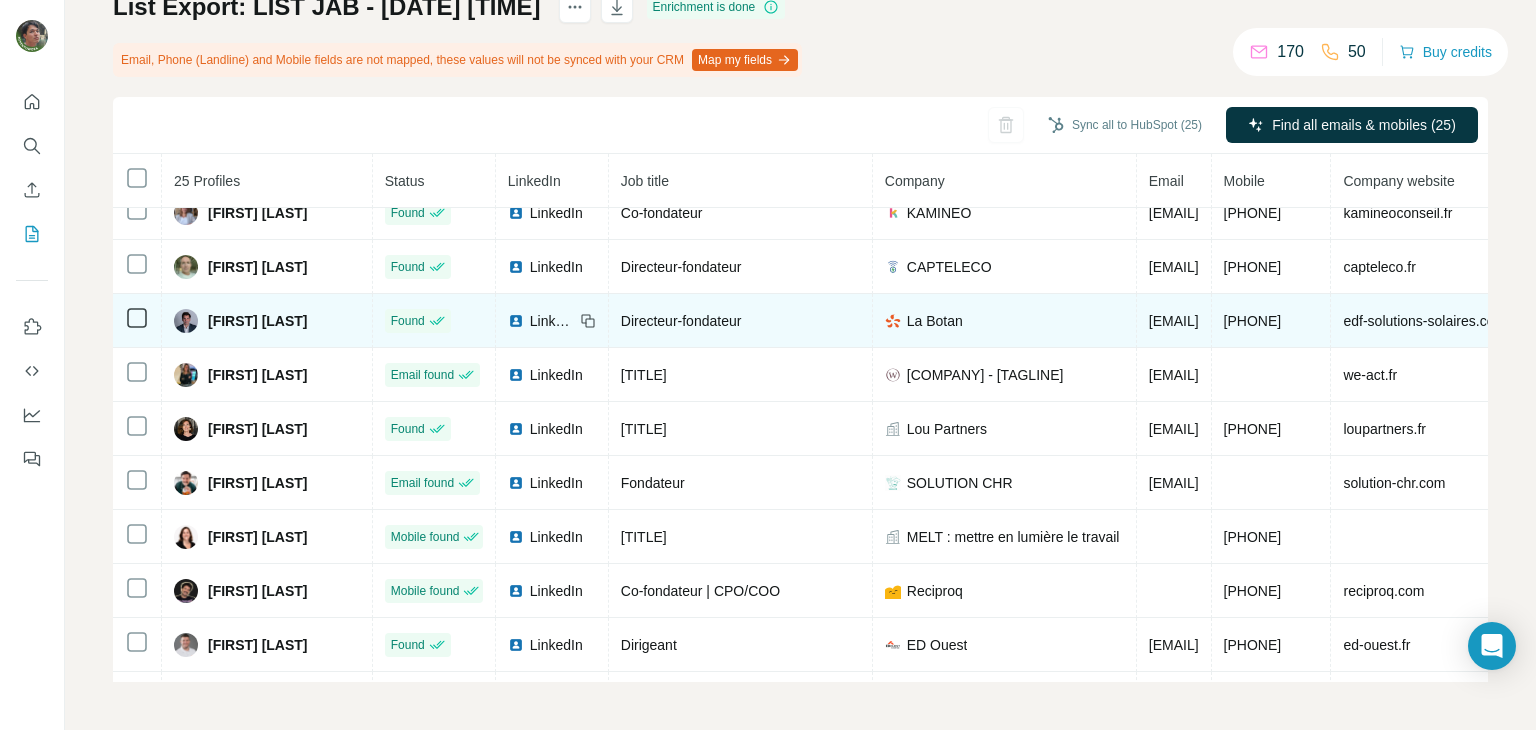 click on "LinkedIn" at bounding box center (552, 321) 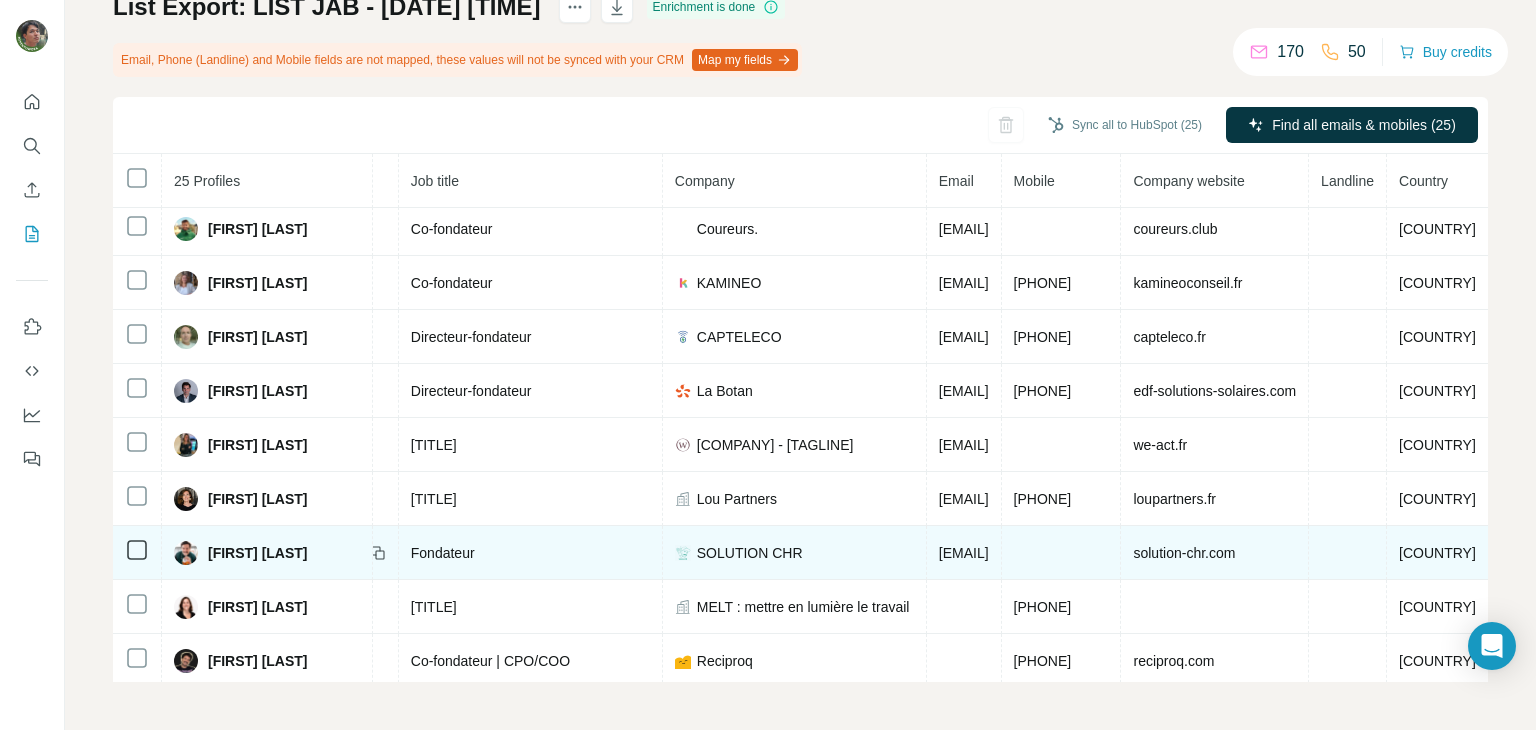 scroll, scrollTop: 0, scrollLeft: 349, axis: horizontal 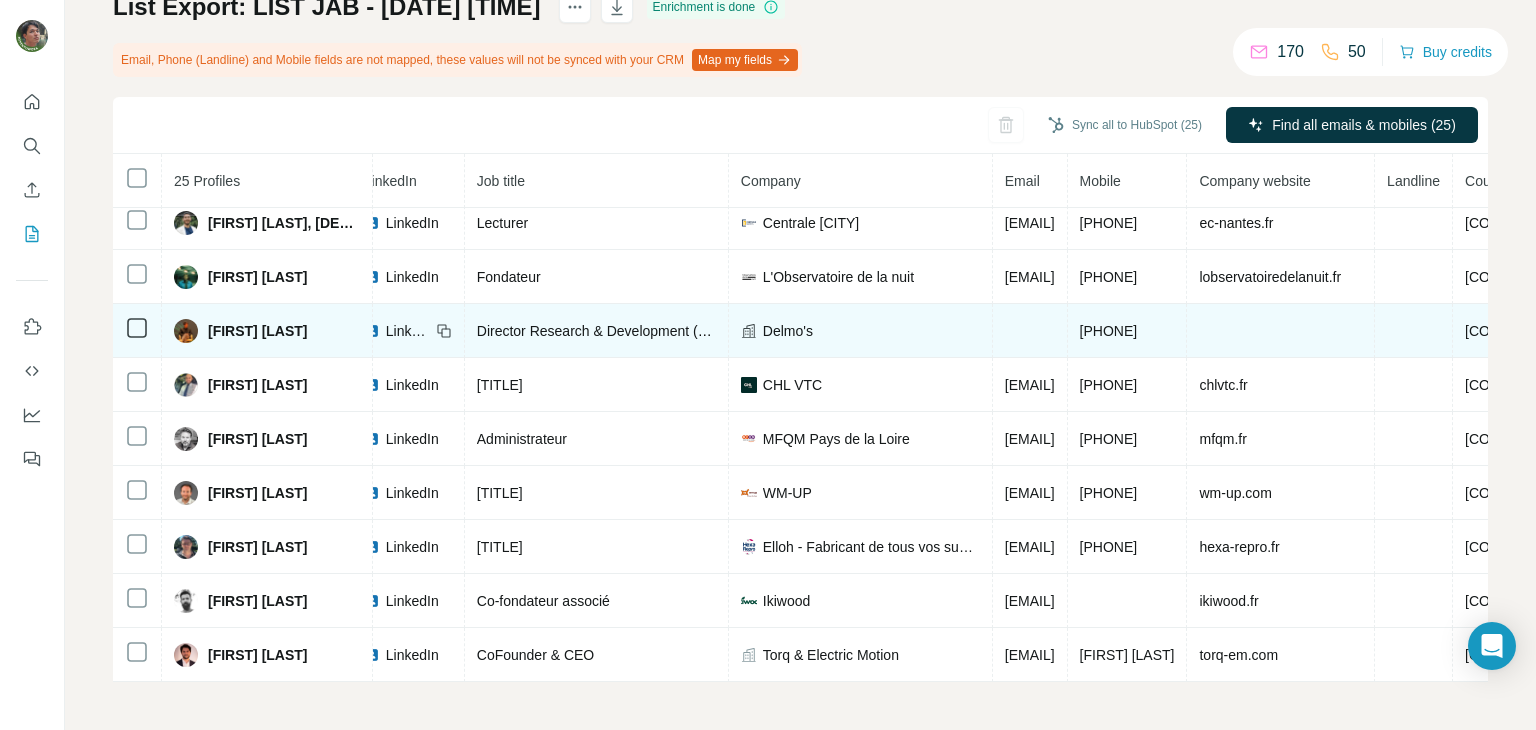 click 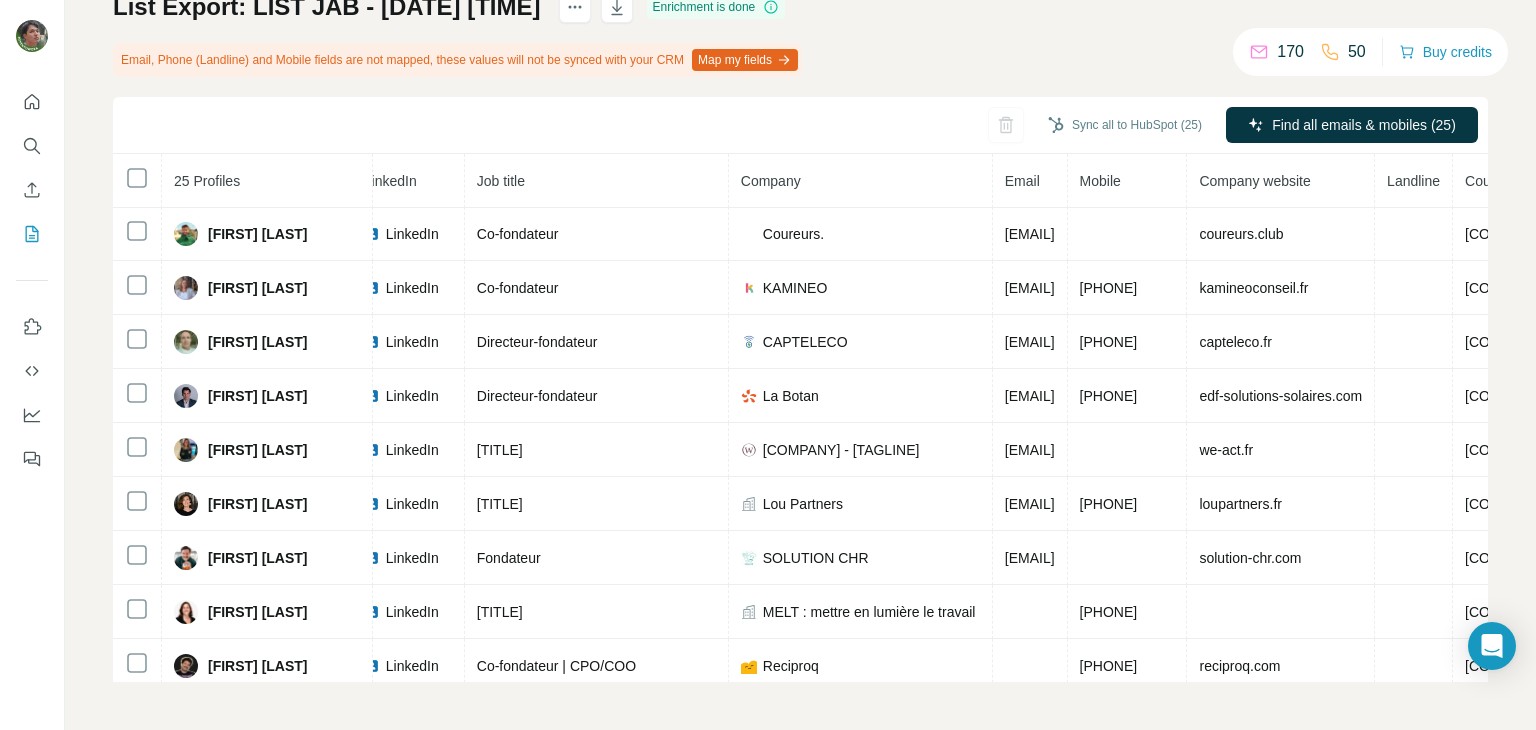 scroll, scrollTop: 0, scrollLeft: 144, axis: horizontal 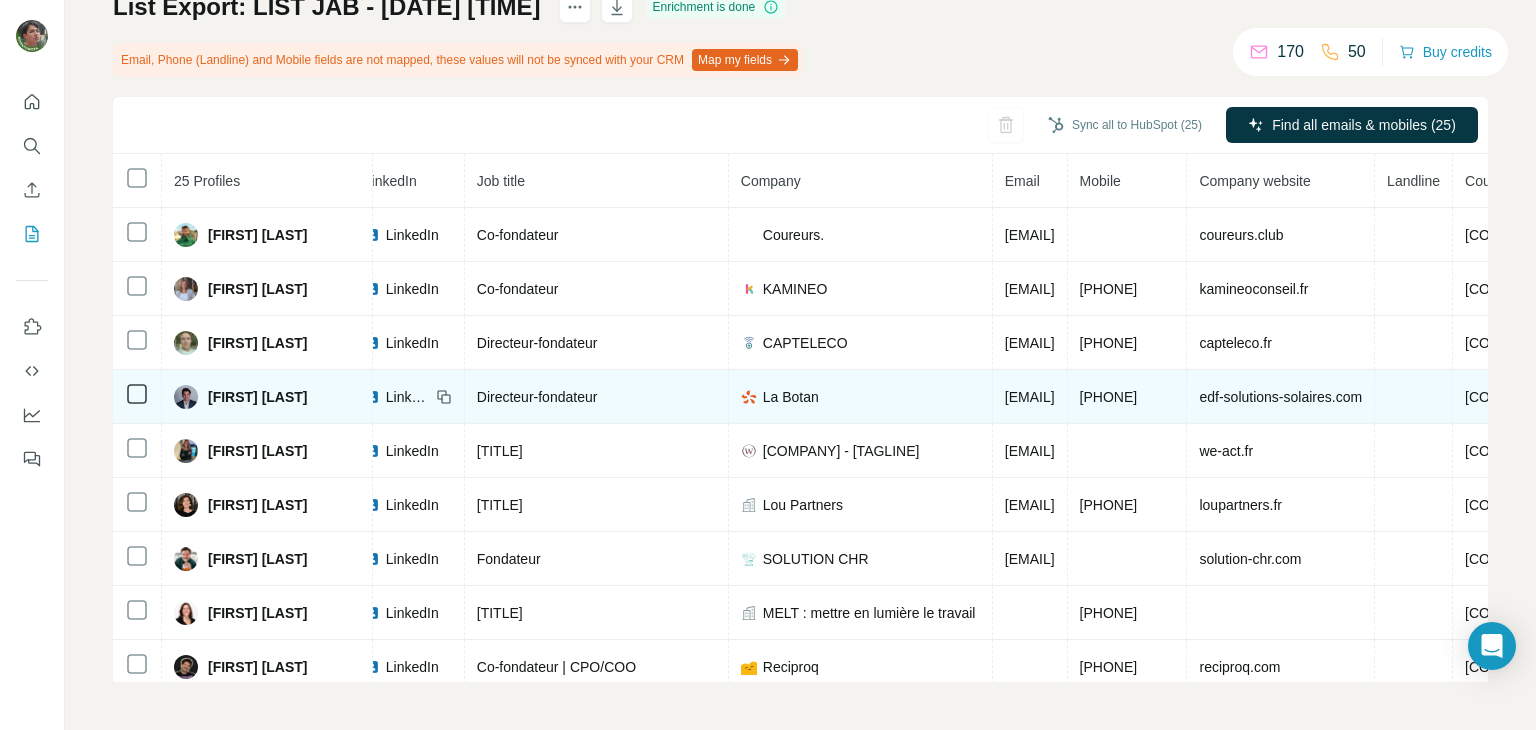 drag, startPoint x: 1325, startPoint y: 401, endPoint x: 1368, endPoint y: 398, distance: 43.104523 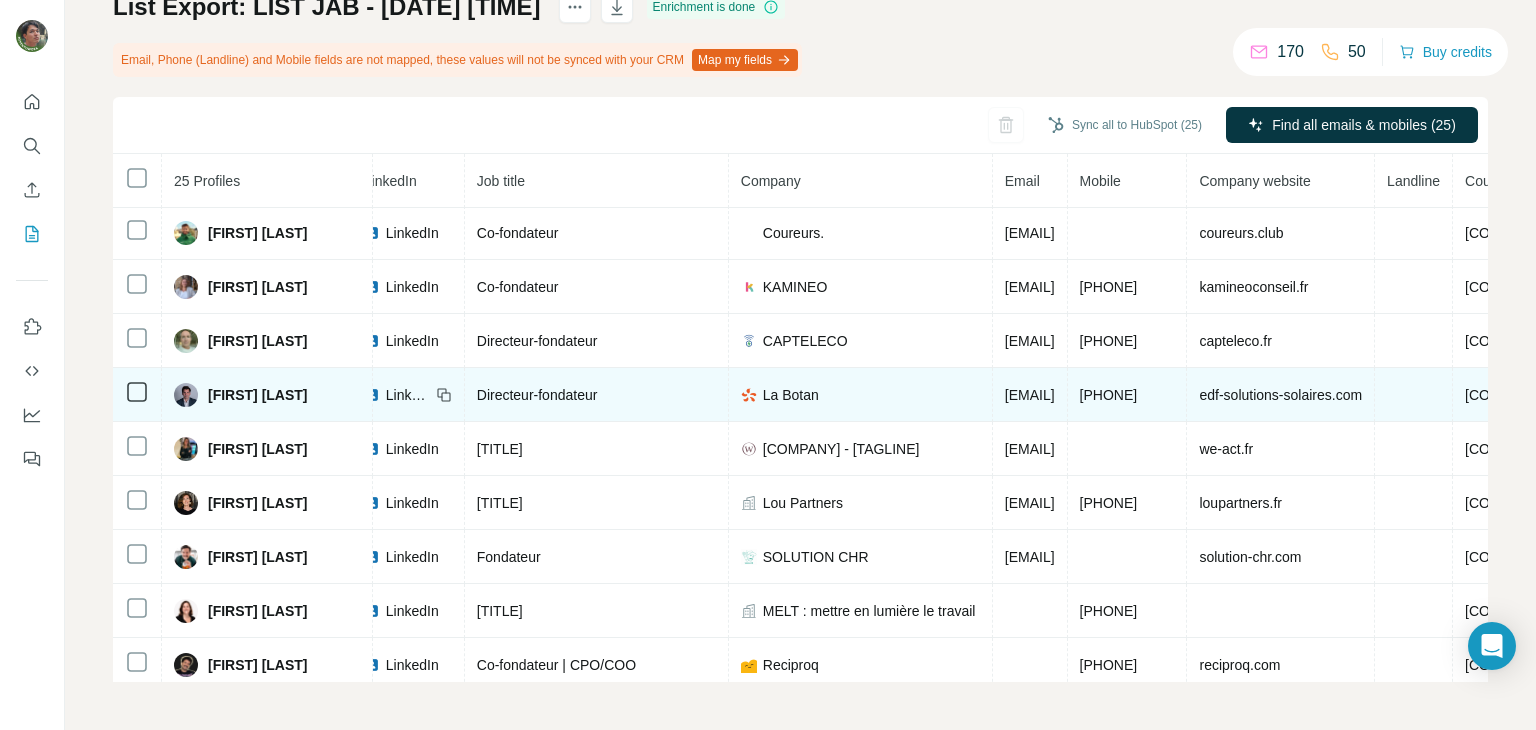 scroll, scrollTop: 0, scrollLeft: 144, axis: horizontal 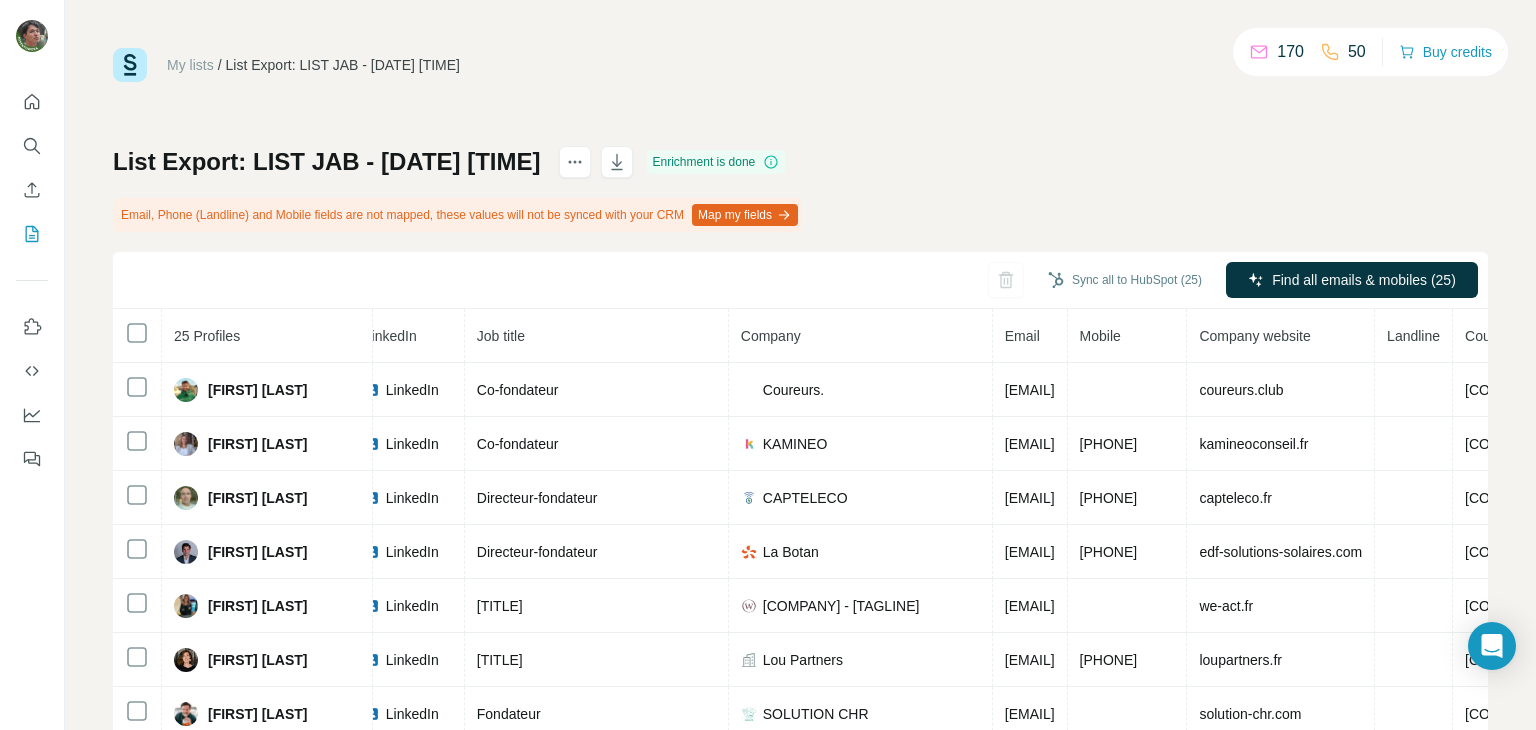 click on "My lists" at bounding box center (190, 65) 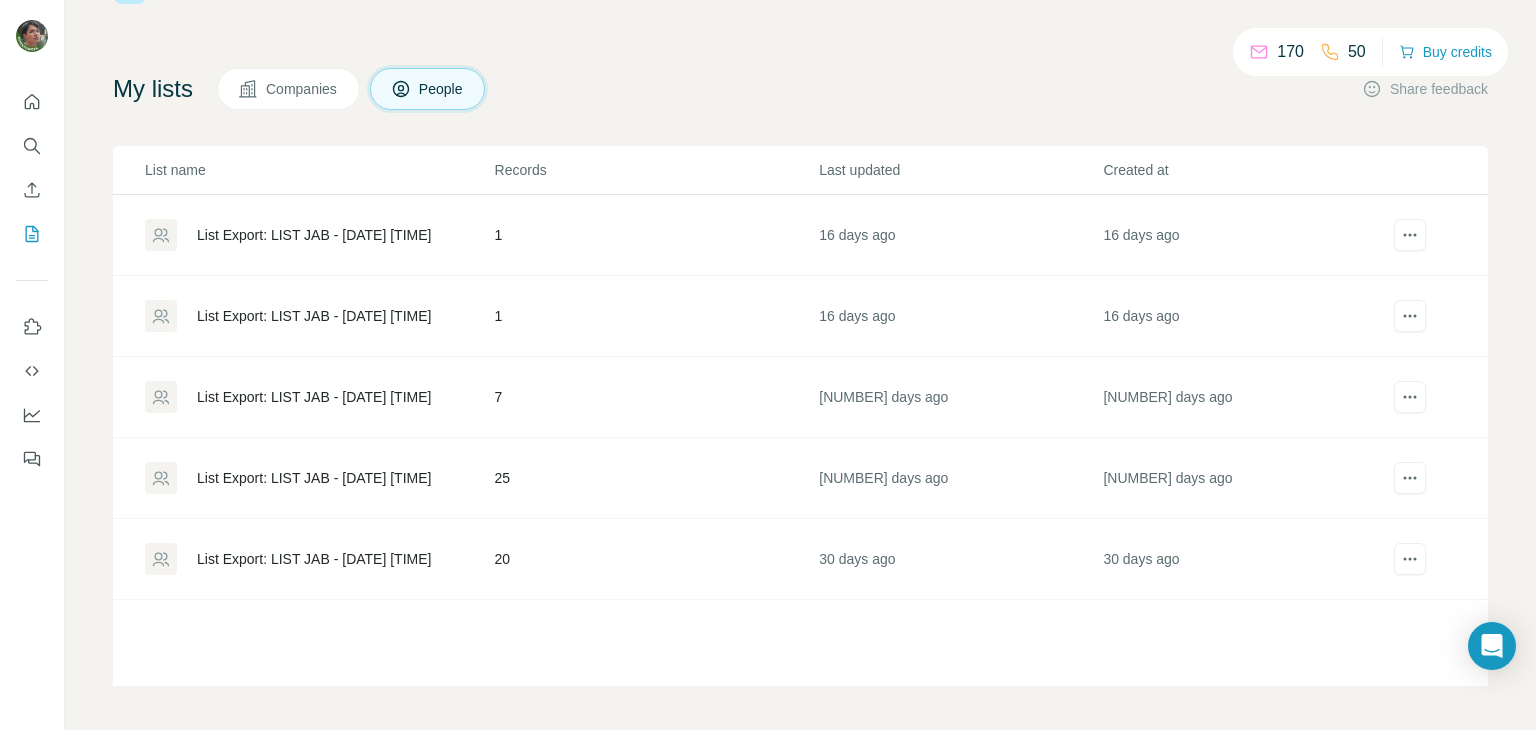 scroll, scrollTop: 82, scrollLeft: 0, axis: vertical 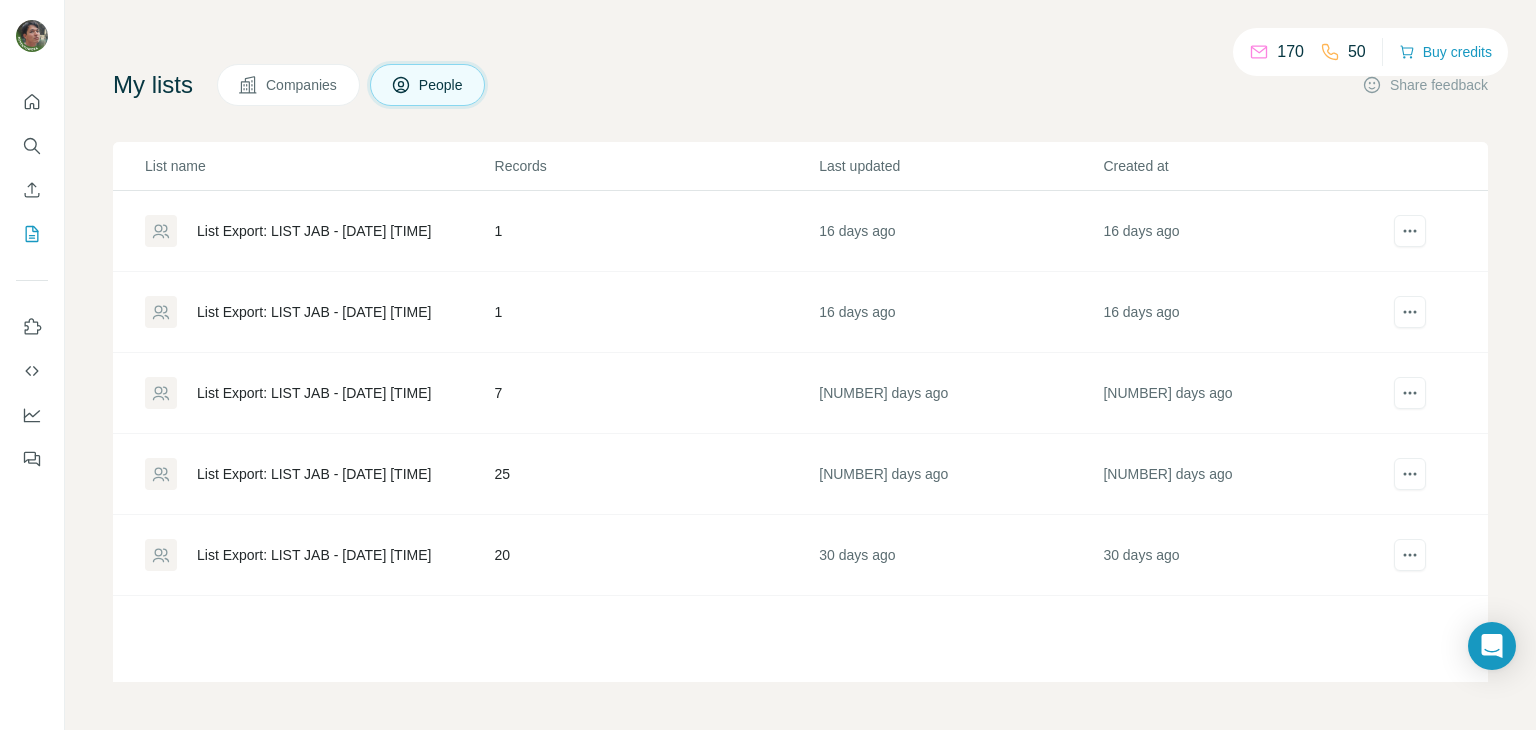 click on "List Export: LIST JAB - [DATE] [TIME]" at bounding box center (314, 393) 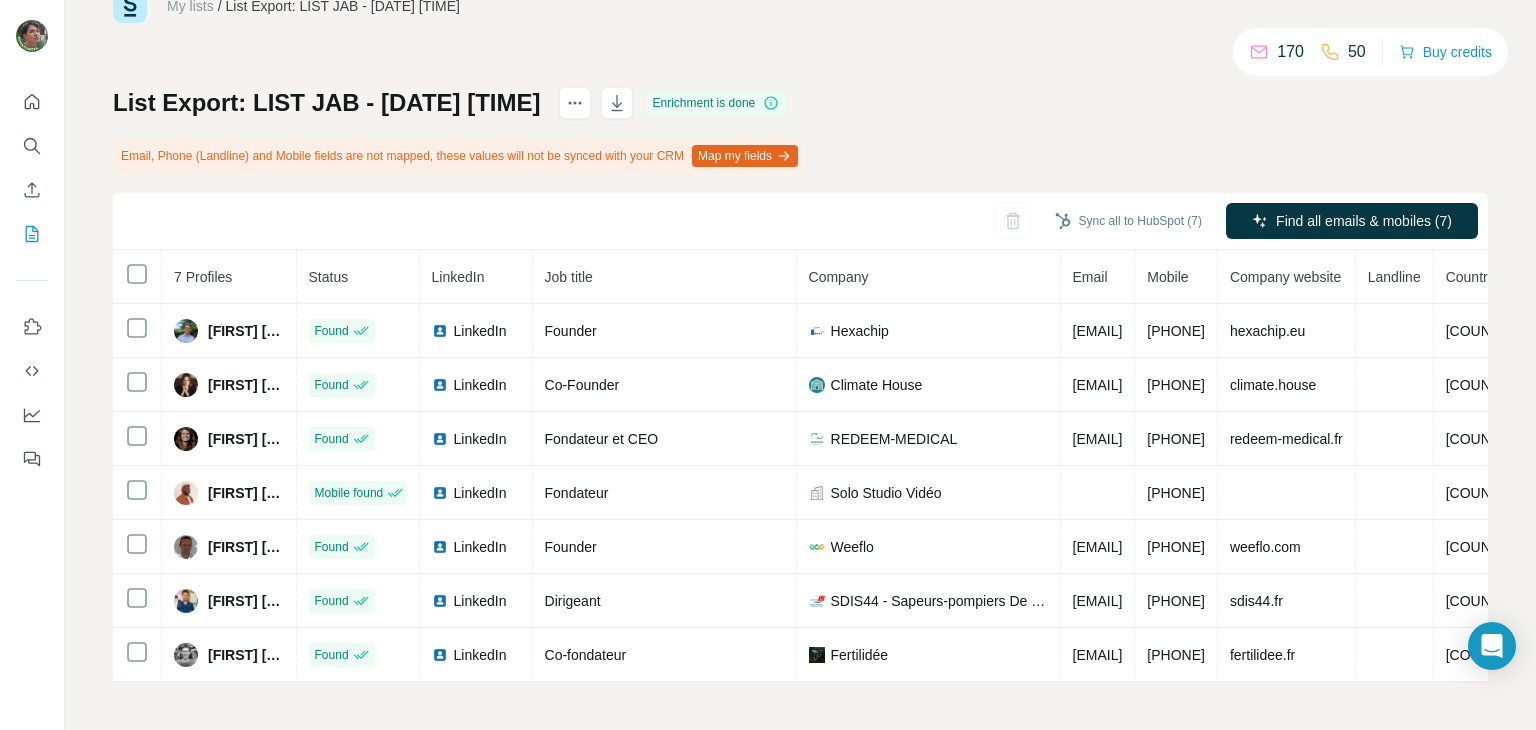 scroll, scrollTop: 66, scrollLeft: 0, axis: vertical 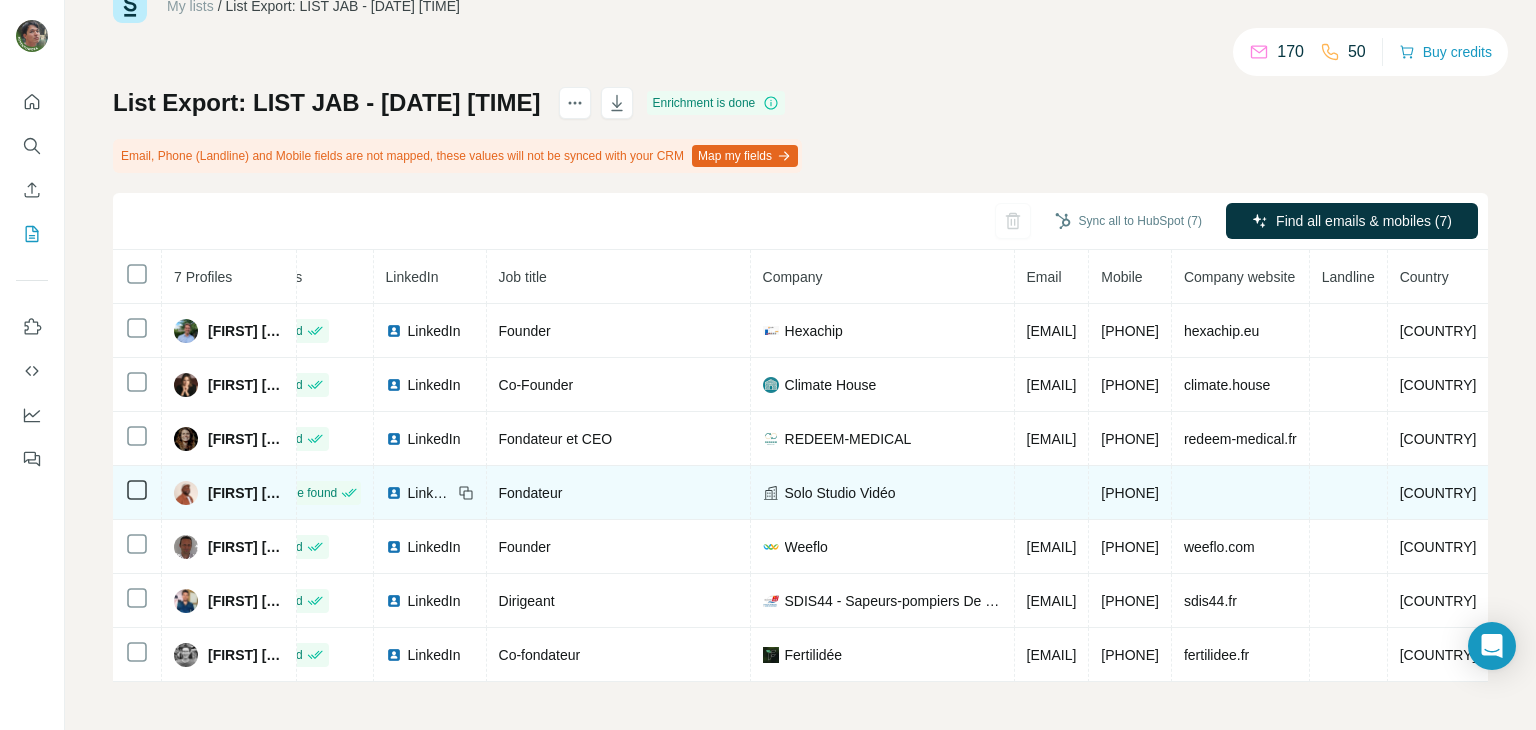 drag, startPoint x: 1189, startPoint y: 488, endPoint x: 1282, endPoint y: 483, distance: 93.13431 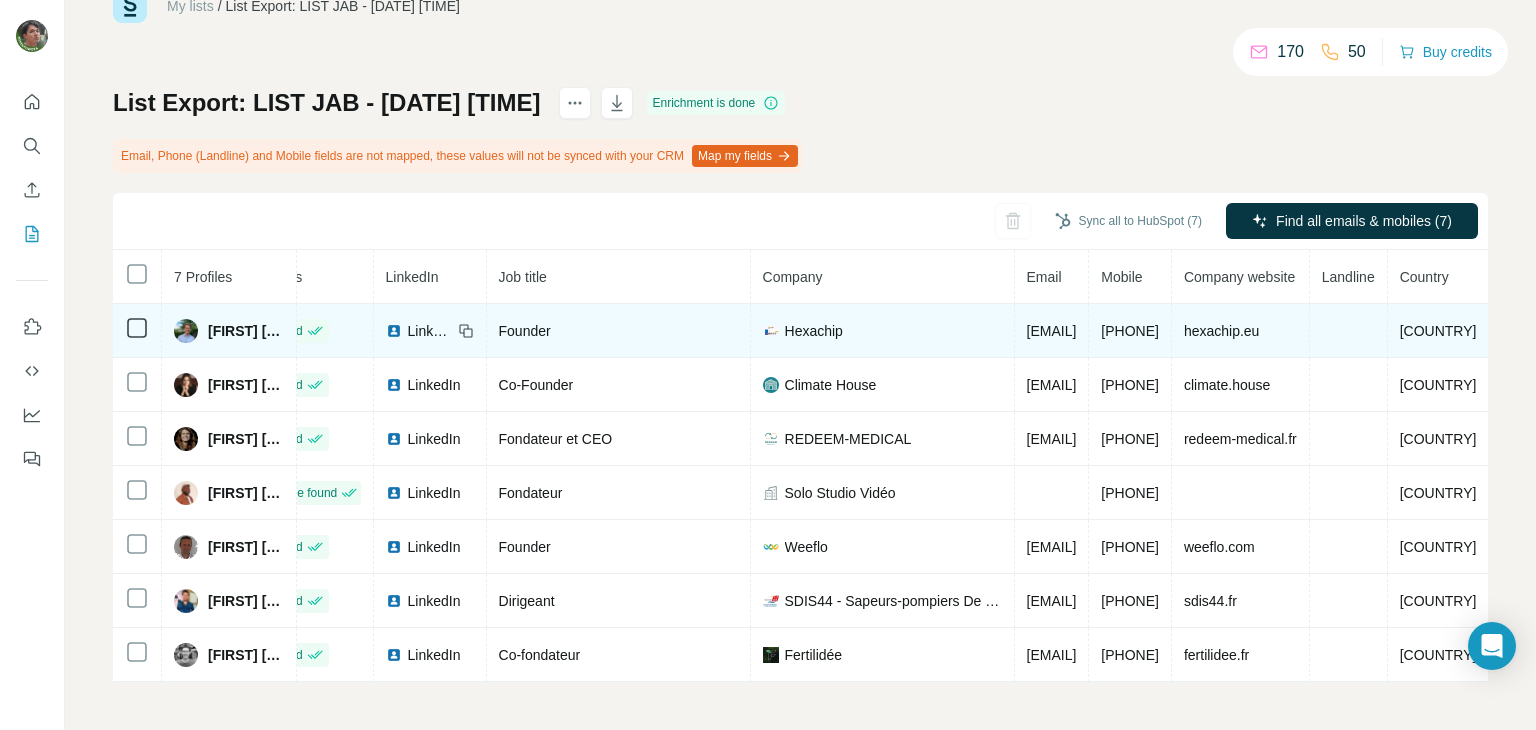 scroll, scrollTop: 66, scrollLeft: 0, axis: vertical 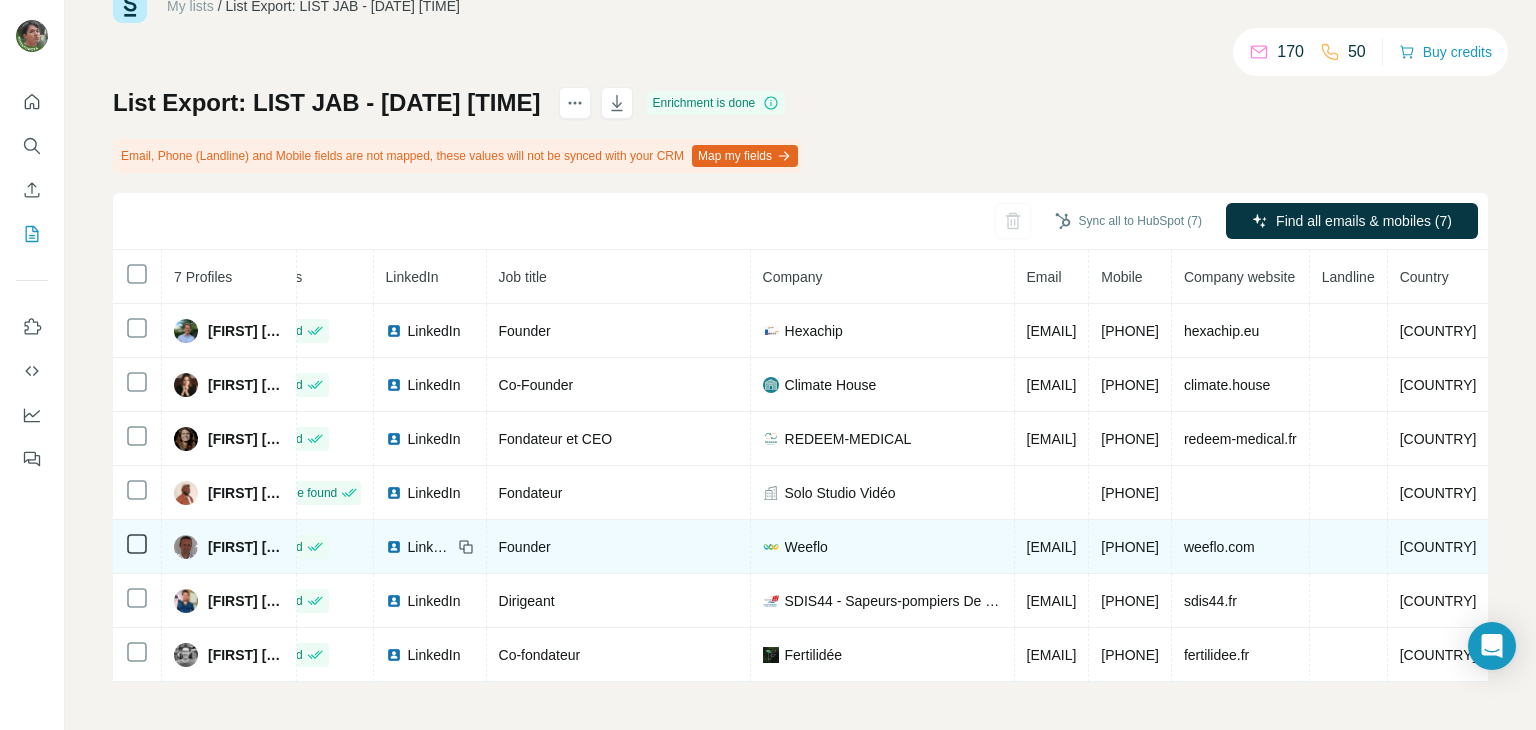 click on "wagner@adoc-solutions.eu" at bounding box center [1052, 547] 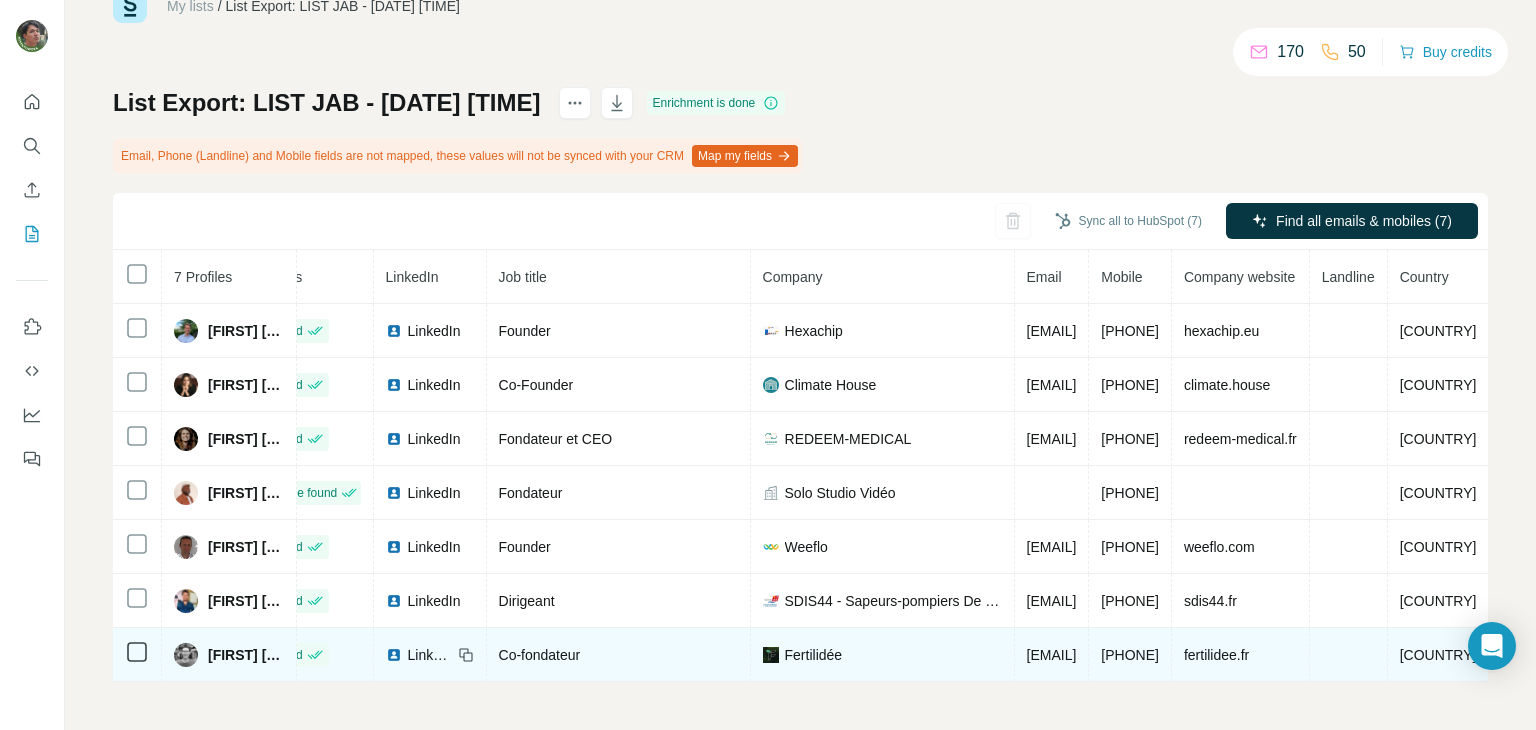 click on "Fertilidée" at bounding box center (814, 655) 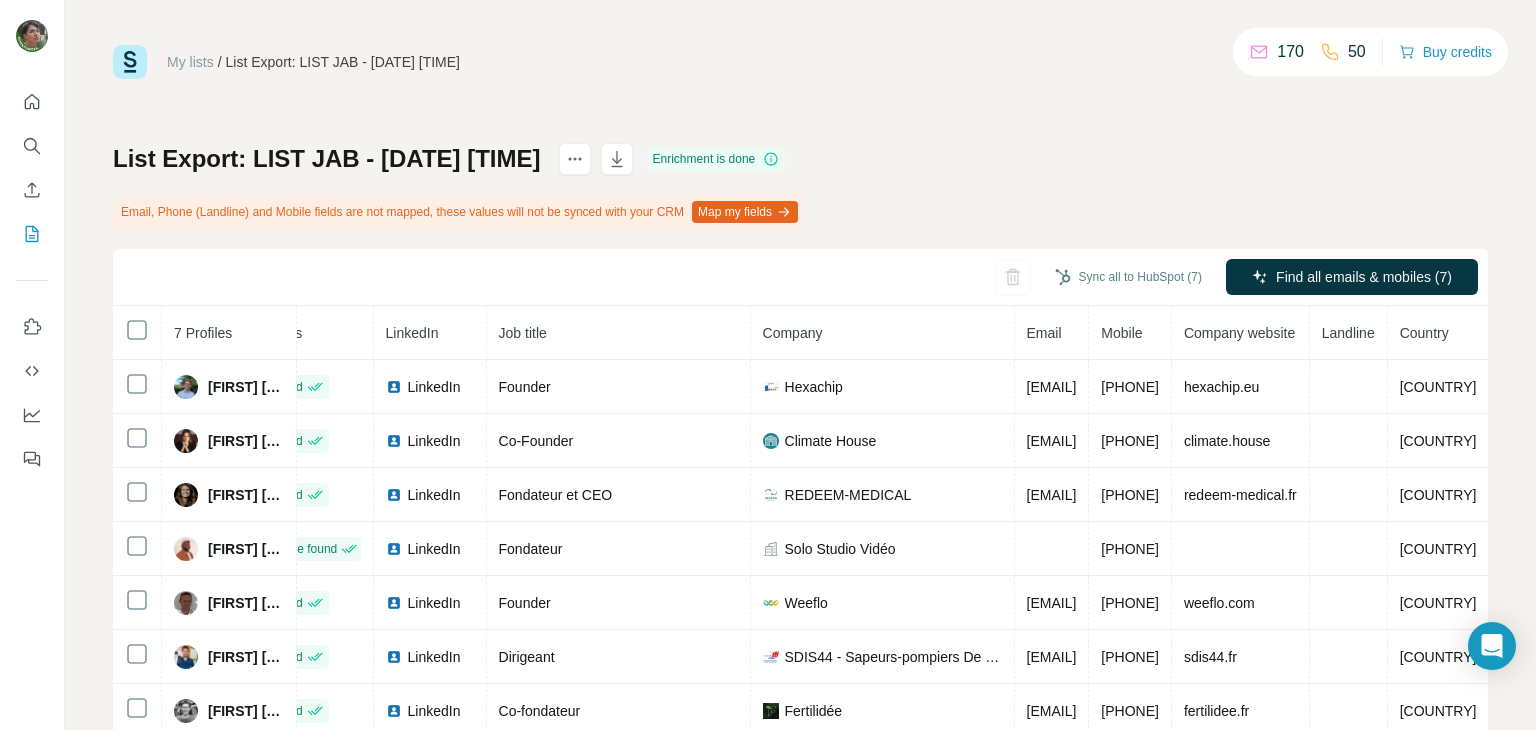 scroll, scrollTop: 0, scrollLeft: 0, axis: both 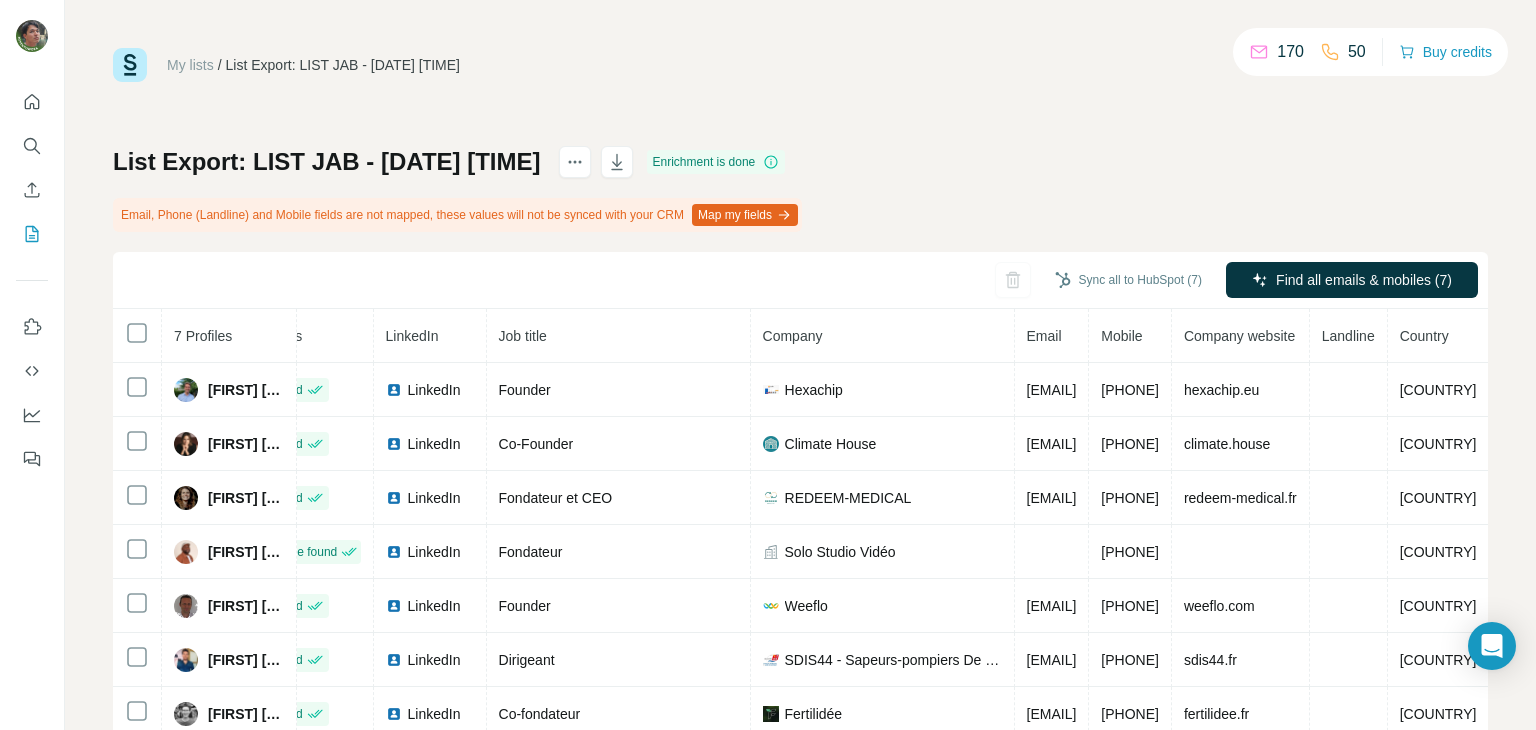 click on "My lists" at bounding box center (190, 65) 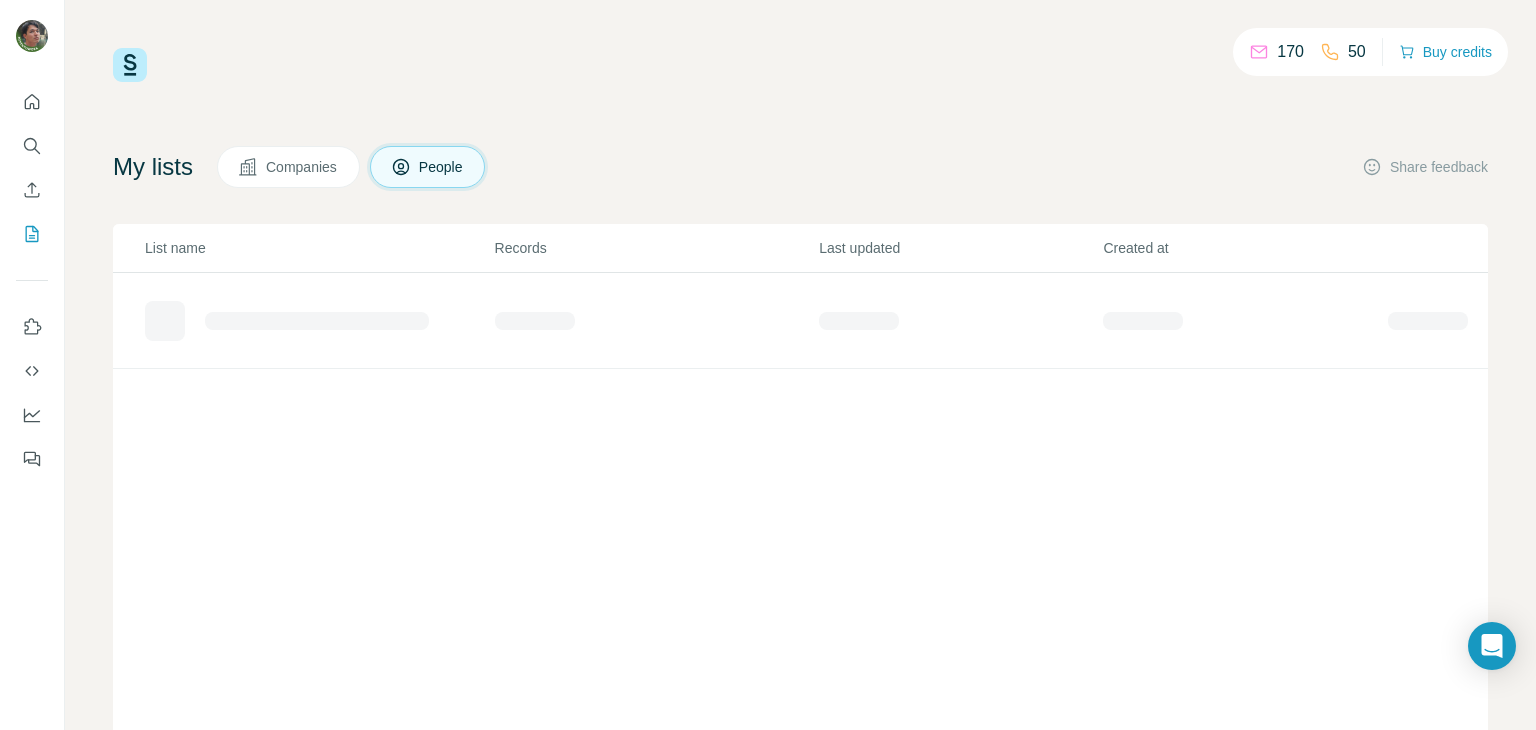 scroll, scrollTop: 0, scrollLeft: 0, axis: both 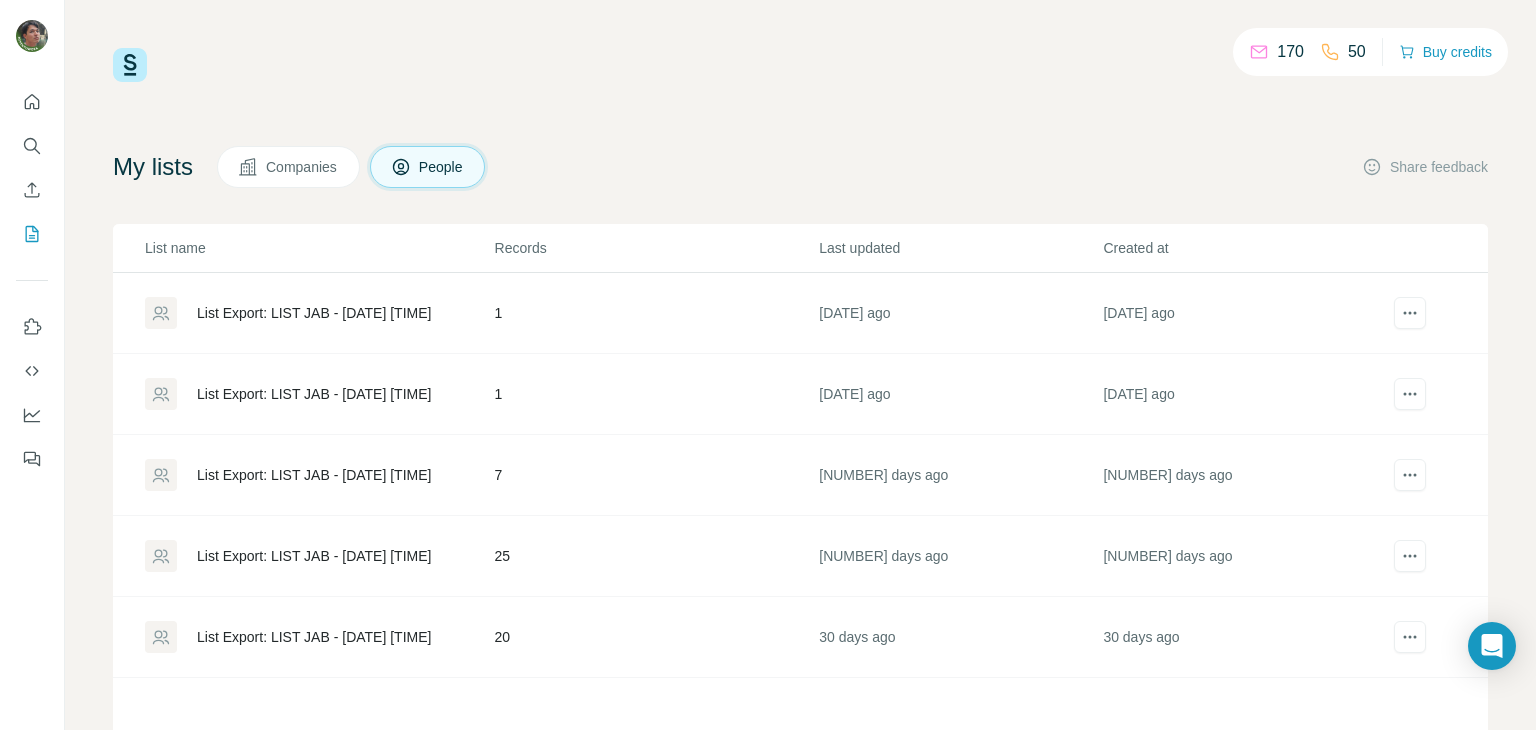 click on "List Export: LIST JAB - [DATE] [TIME]" at bounding box center [314, 637] 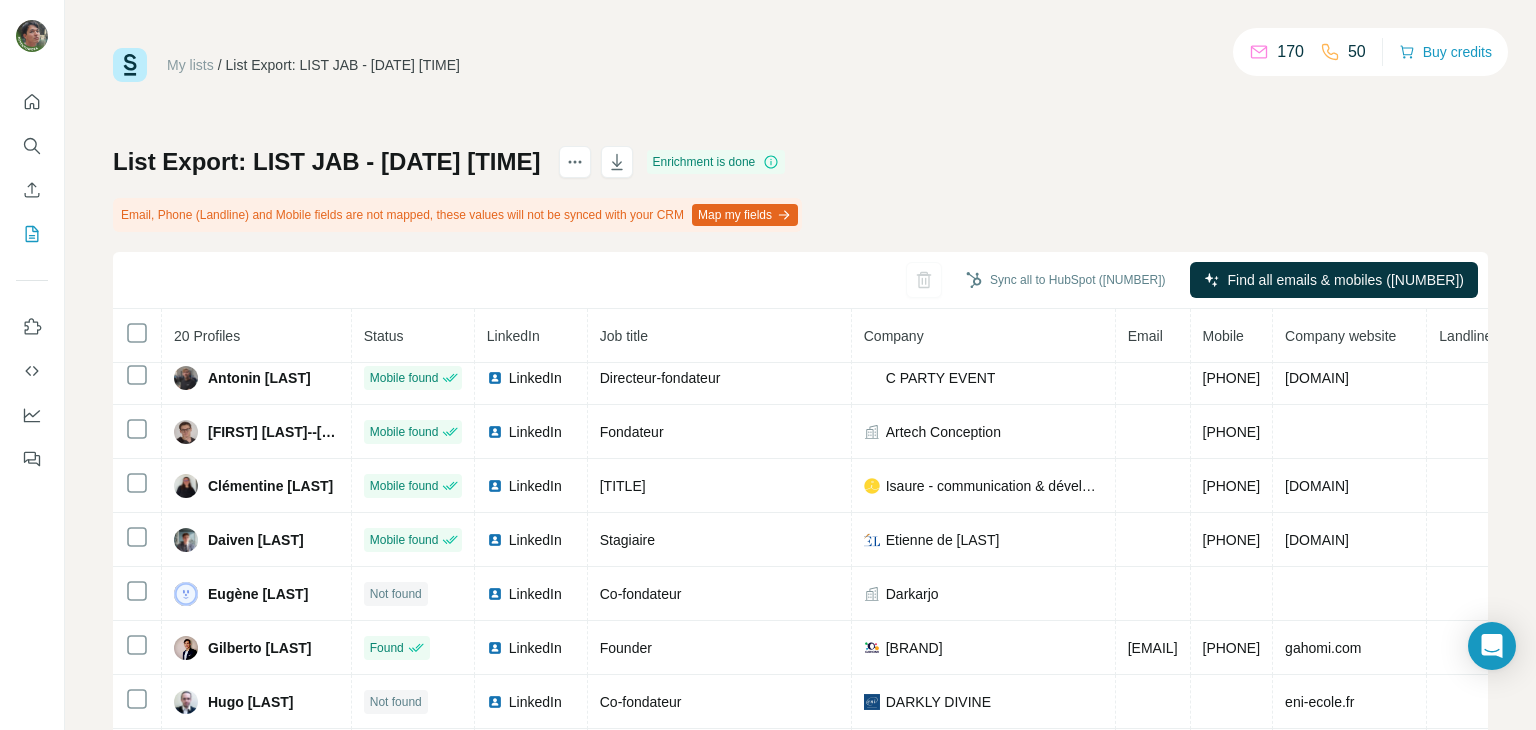 scroll, scrollTop: 72, scrollLeft: 0, axis: vertical 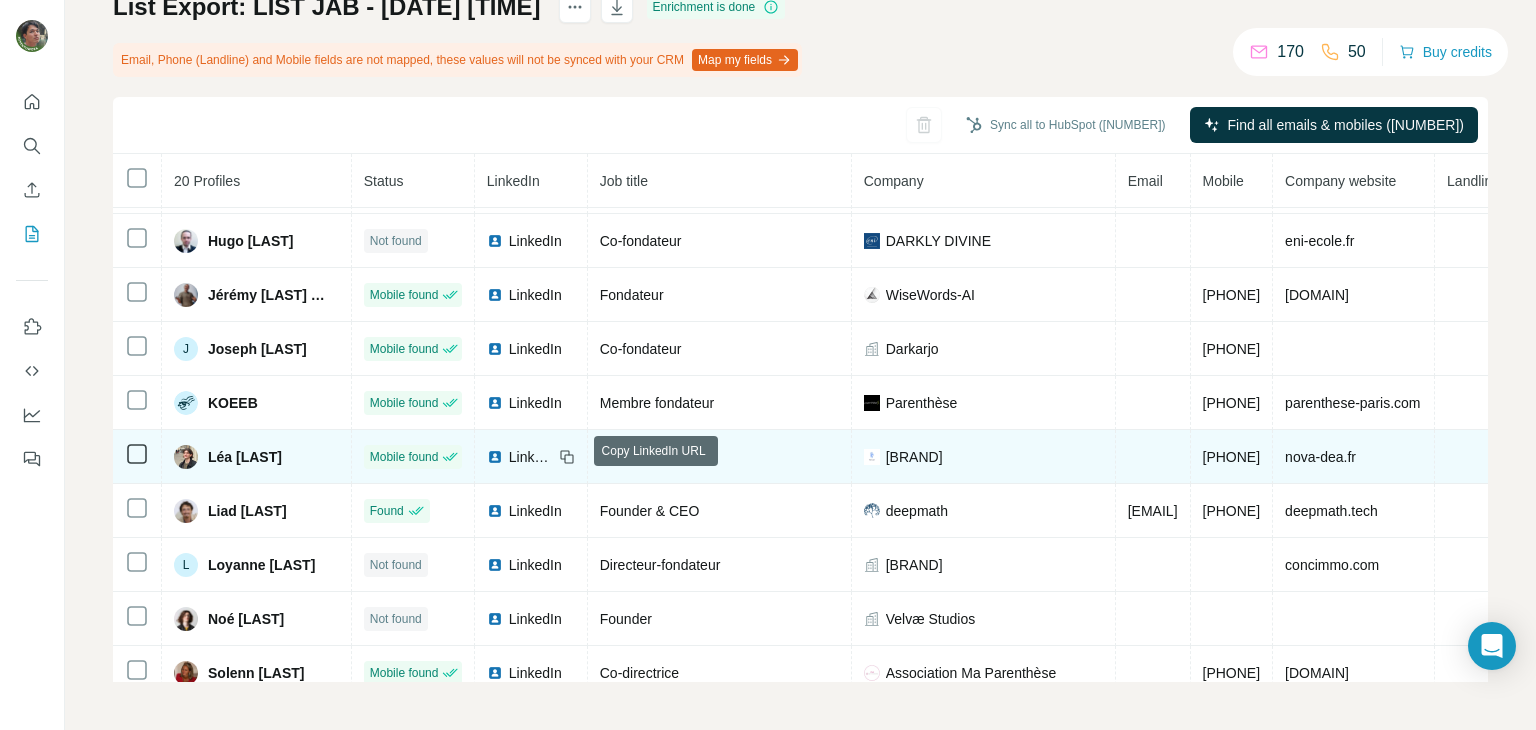 click 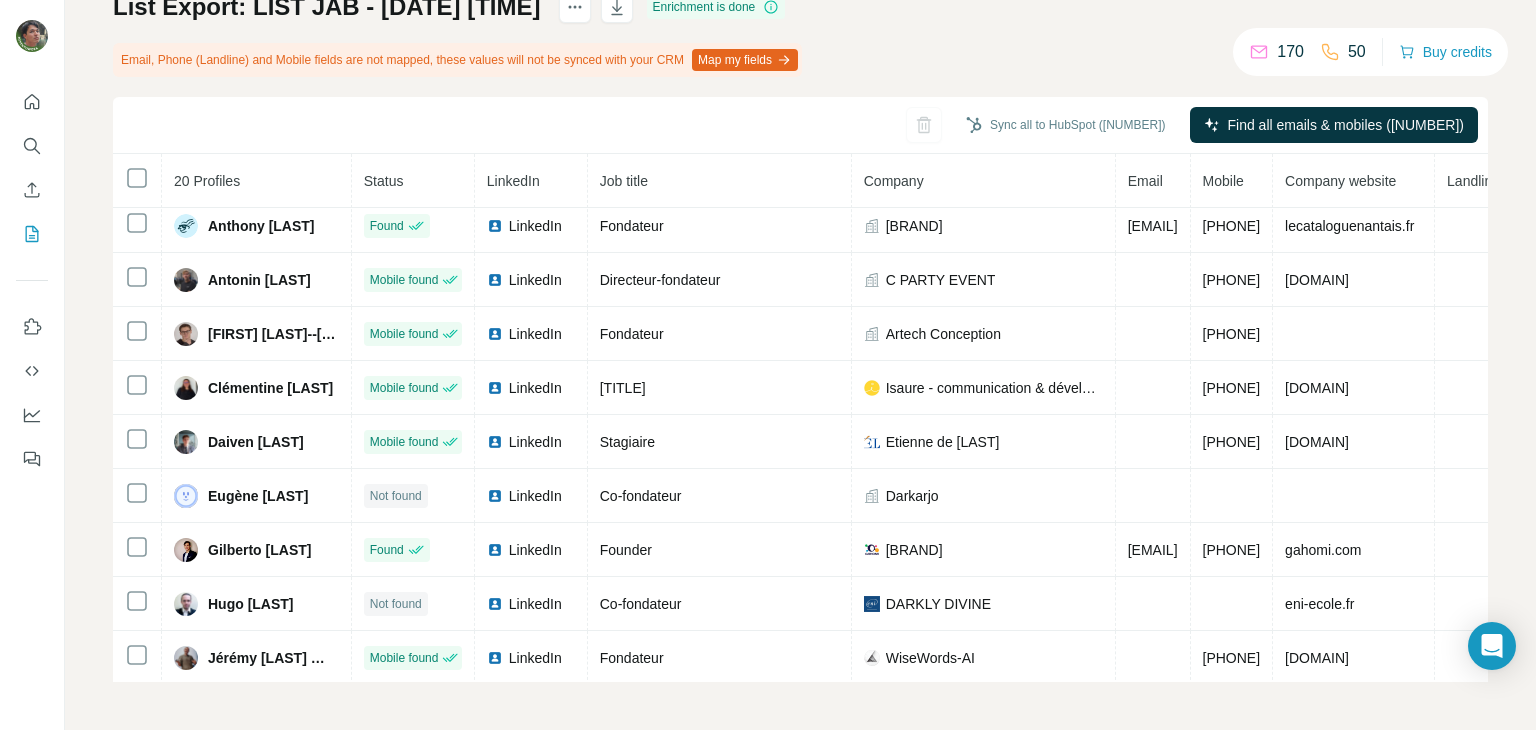 scroll, scrollTop: 0, scrollLeft: 0, axis: both 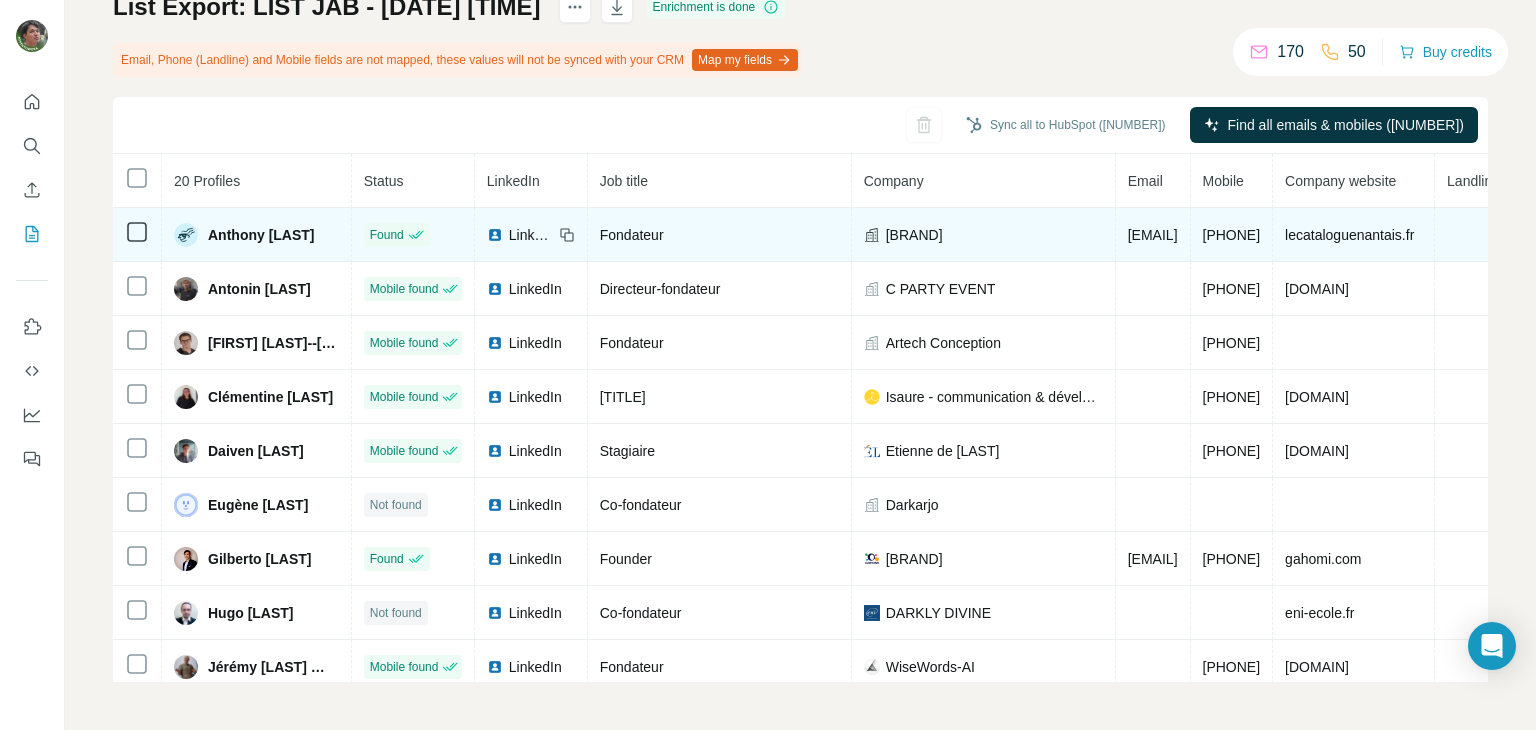 click on "LinkedIn" at bounding box center (531, 235) 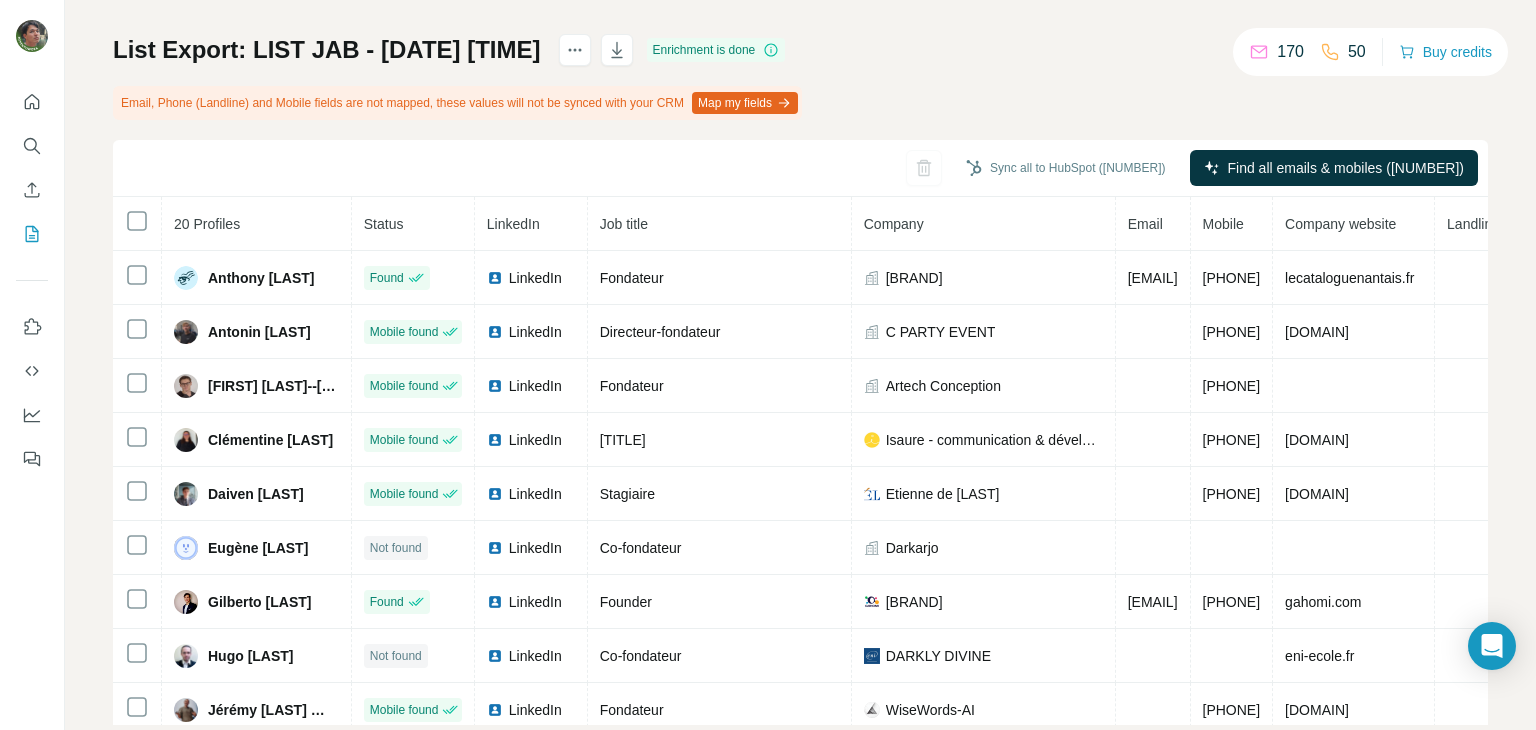 scroll, scrollTop: 55, scrollLeft: 0, axis: vertical 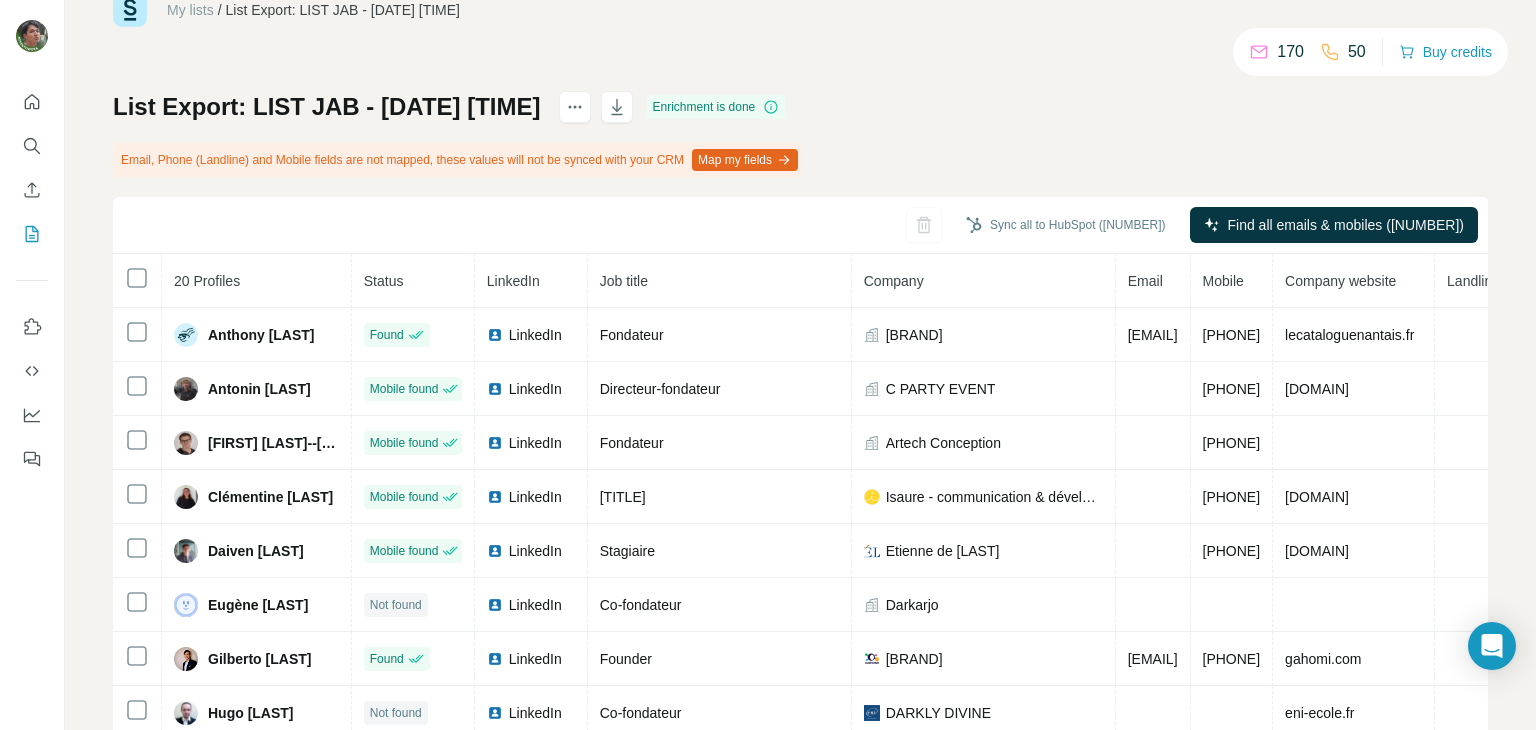 click on "My lists" at bounding box center (190, 10) 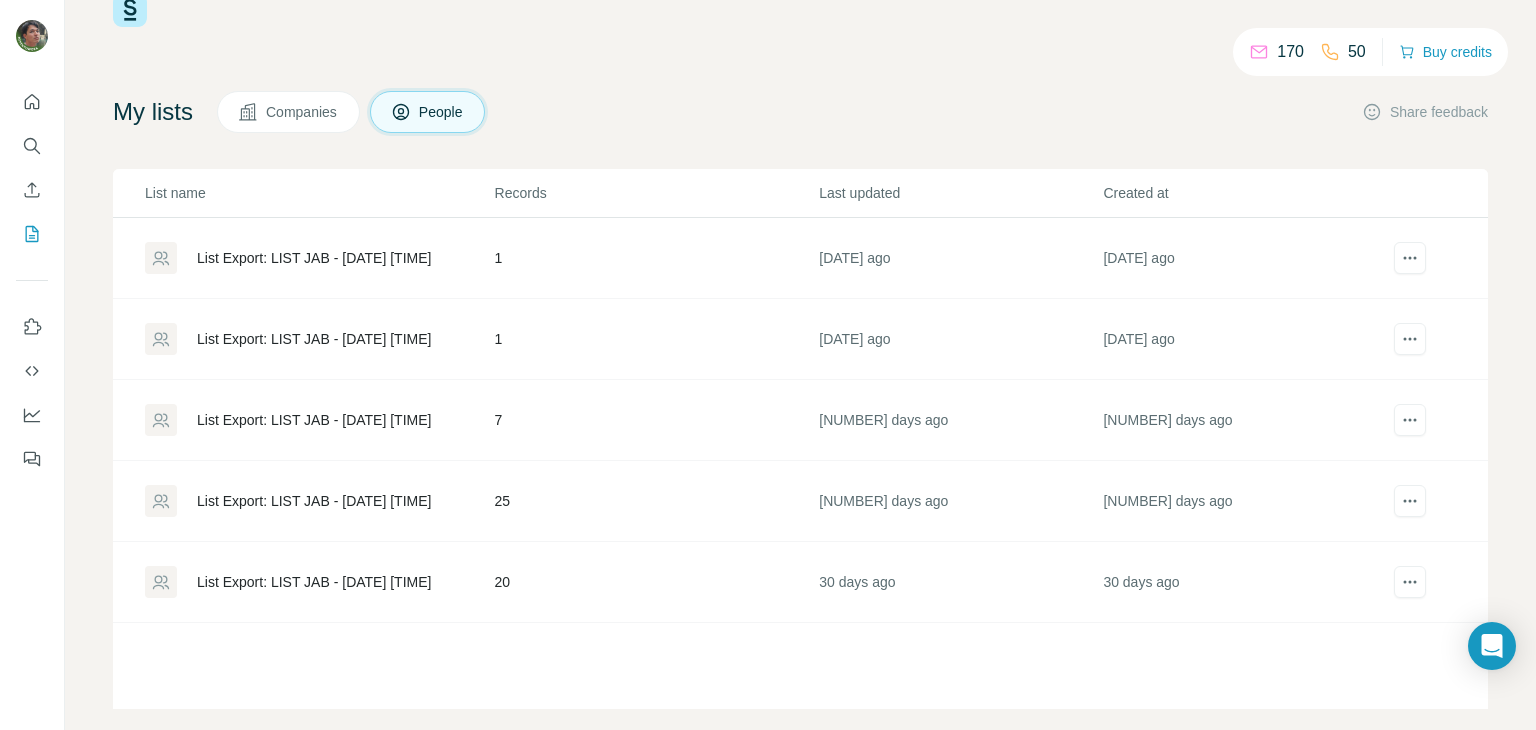 click on "List Export: LIST JAB - [DATE] [TIME]" at bounding box center (314, 501) 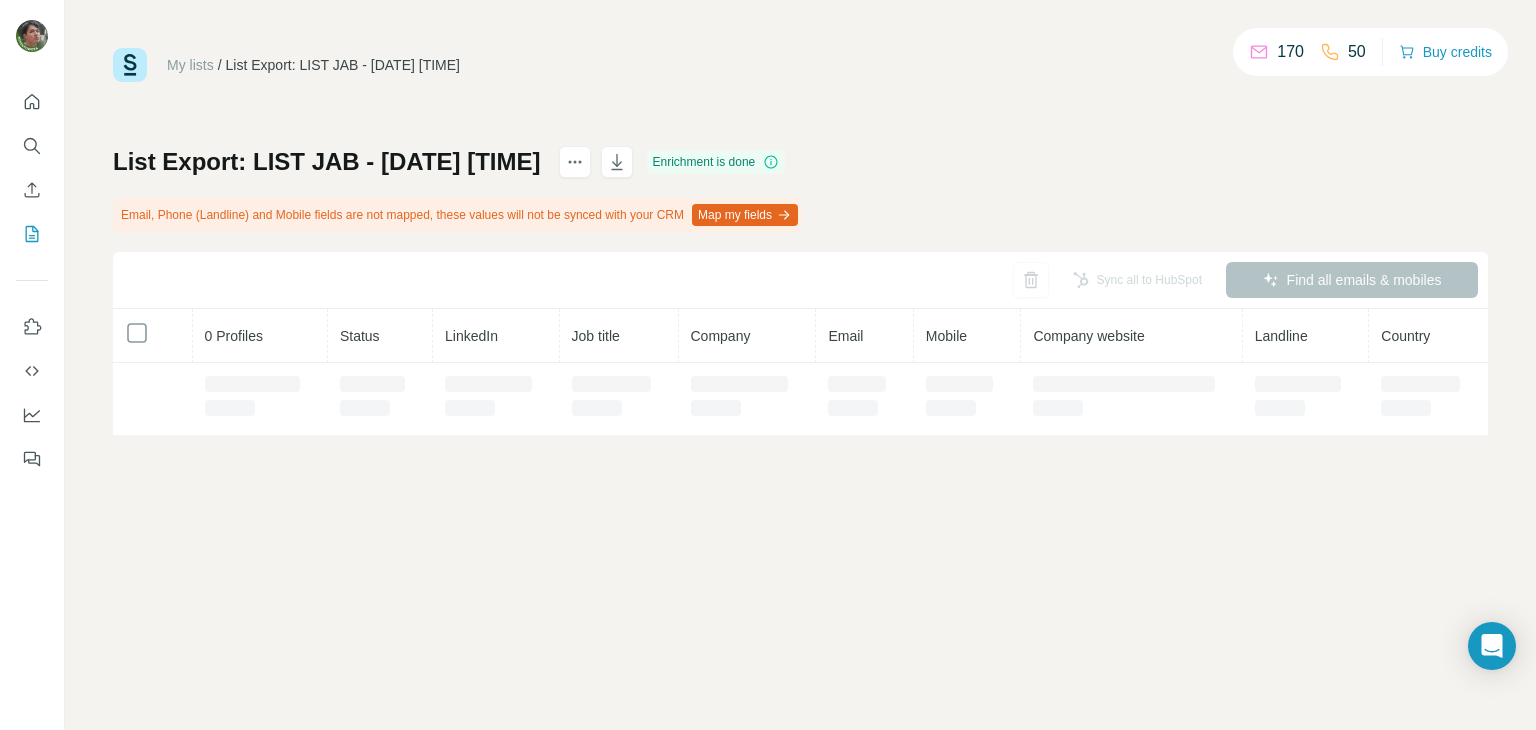 scroll, scrollTop: 0, scrollLeft: 0, axis: both 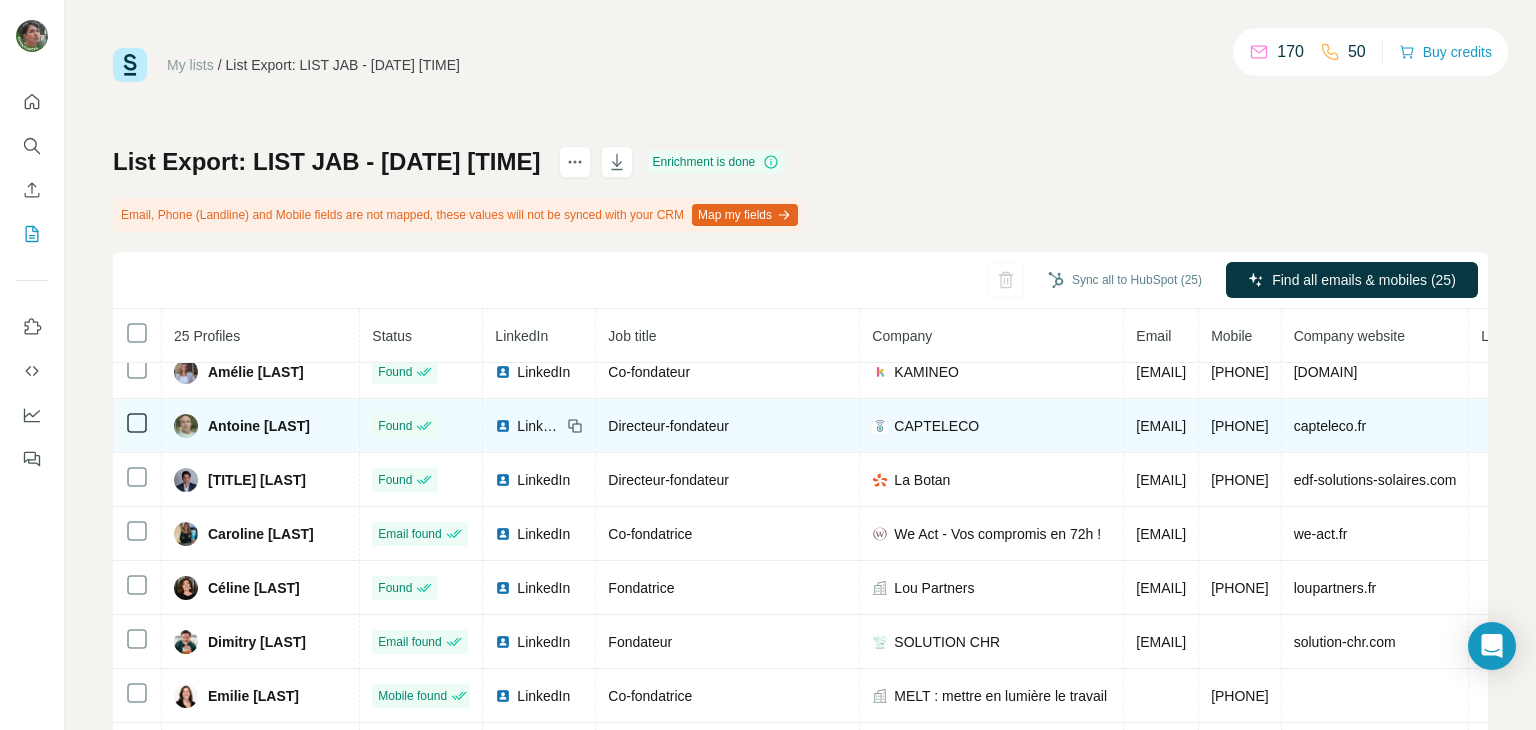 click on "LinkedIn" at bounding box center [528, 426] 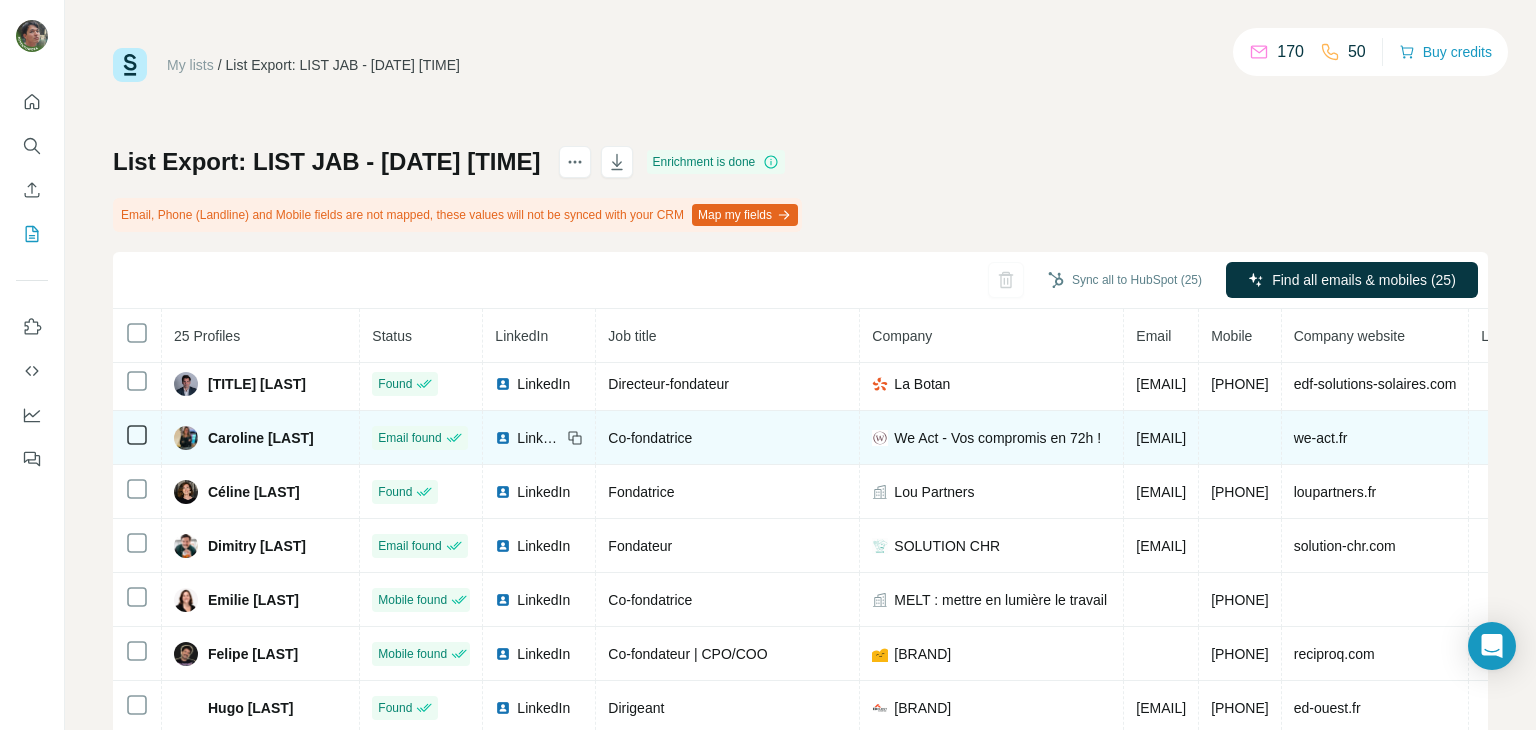 scroll, scrollTop: 172, scrollLeft: 0, axis: vertical 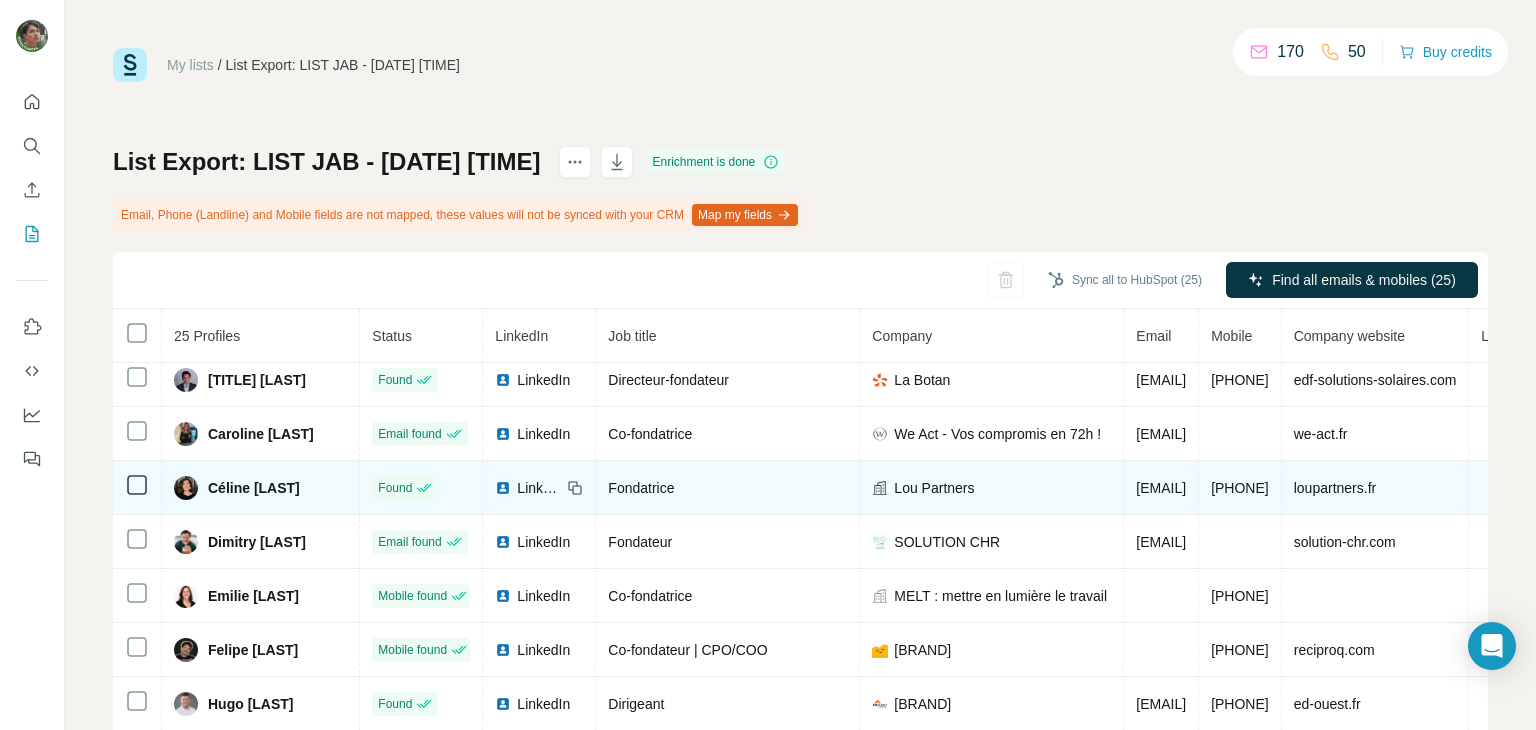 click on "LinkedIn" at bounding box center [539, 488] 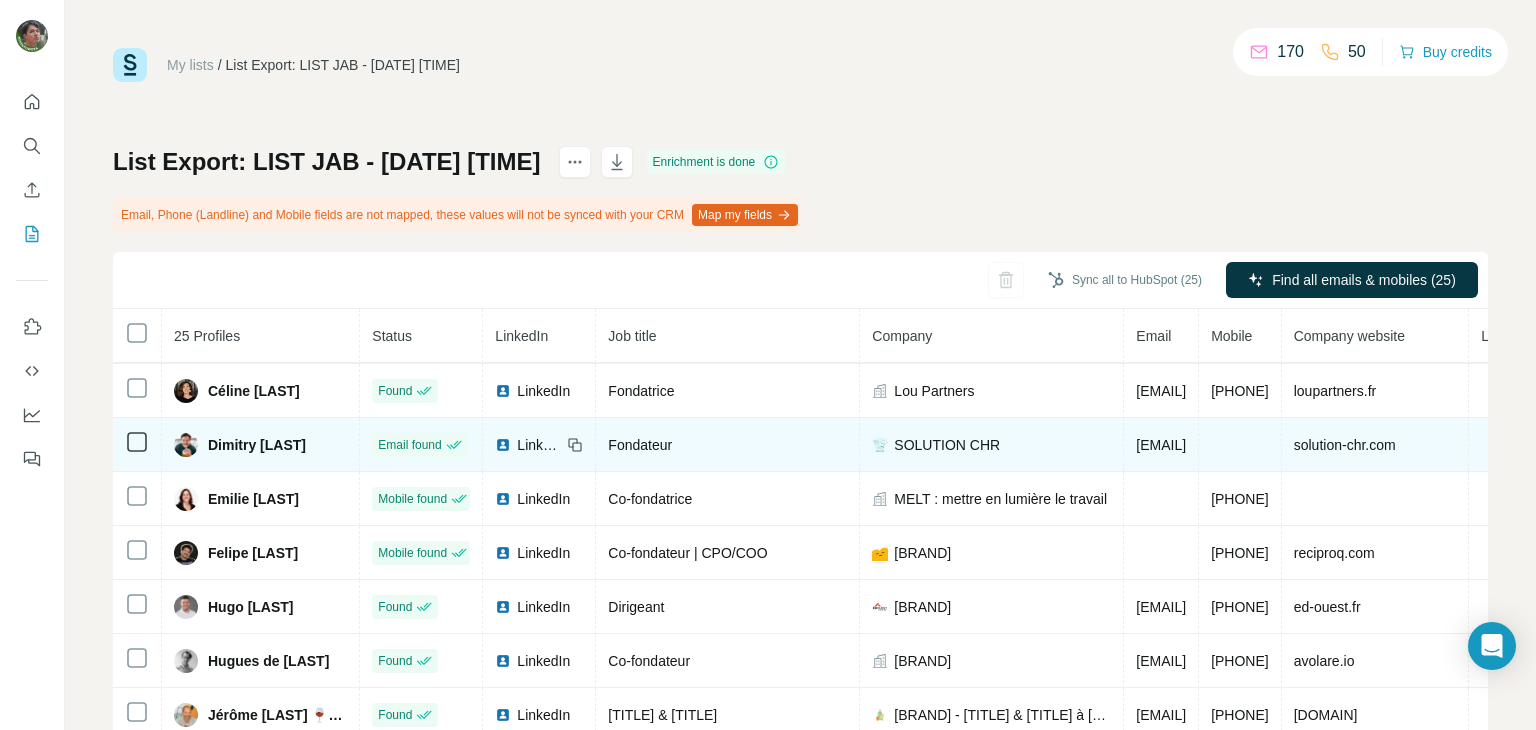 scroll, scrollTop: 272, scrollLeft: 0, axis: vertical 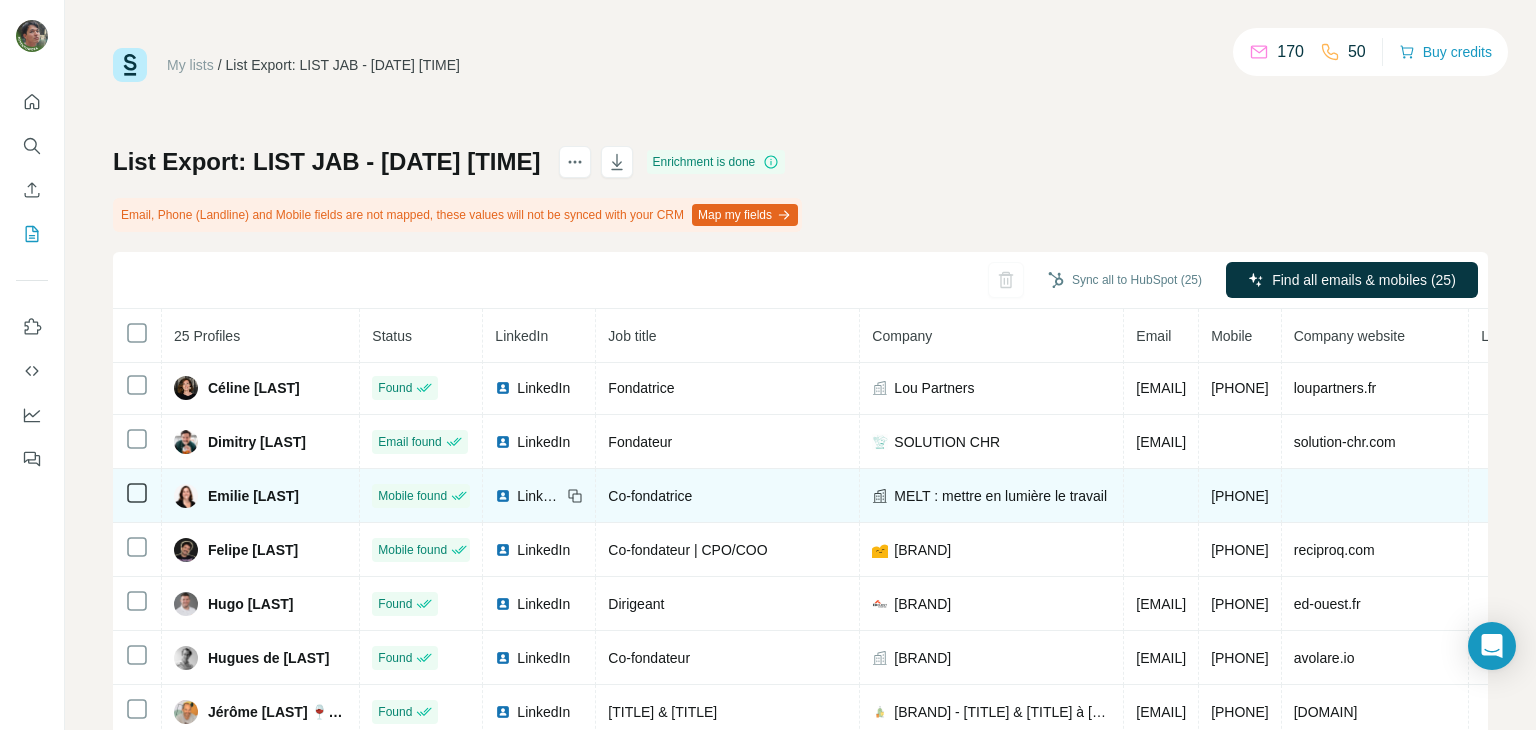 click at bounding box center [503, 496] 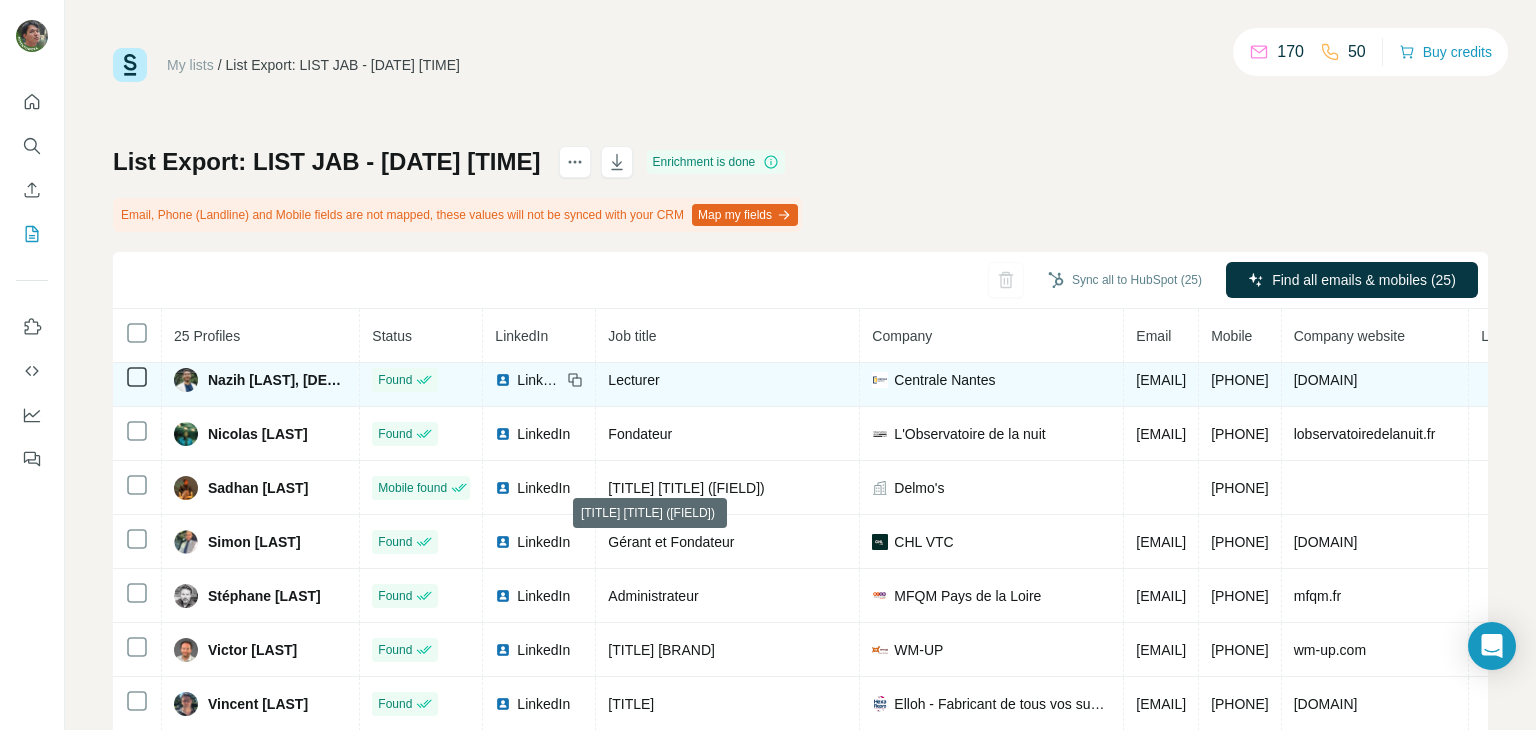 scroll, scrollTop: 876, scrollLeft: 0, axis: vertical 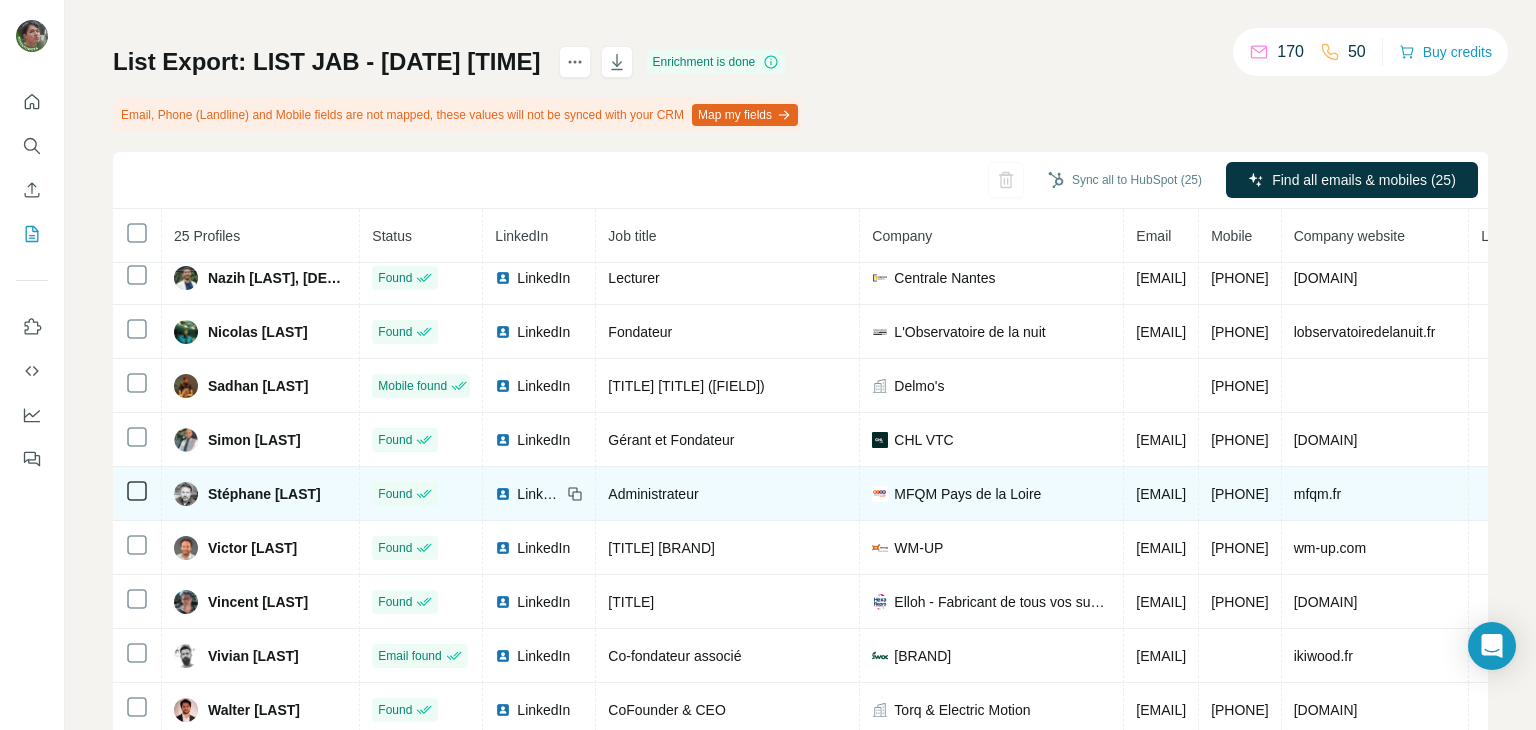 click on "LinkedIn" at bounding box center [539, 494] 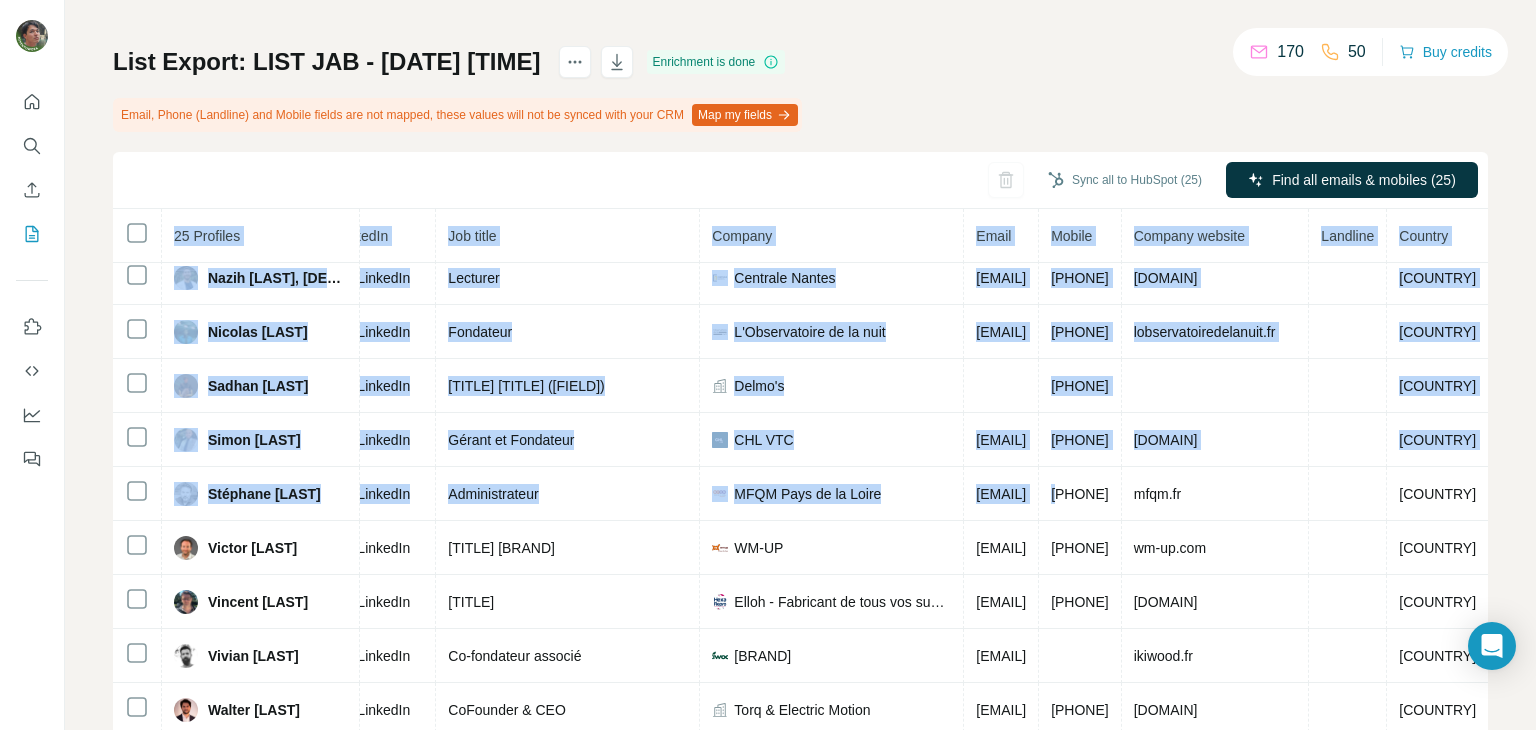 scroll, scrollTop: 876, scrollLeft: 454, axis: both 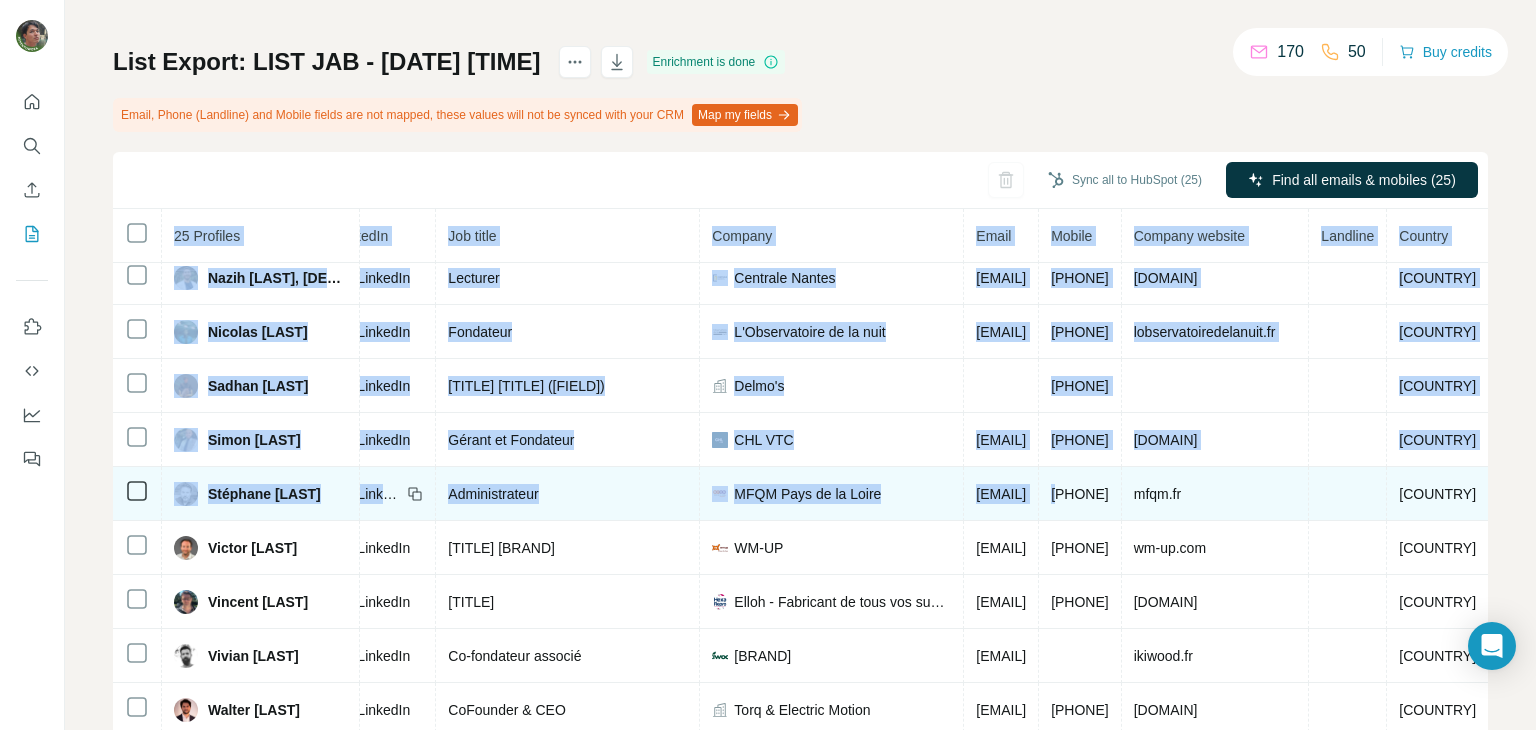 drag, startPoint x: 1445, startPoint y: 482, endPoint x: 1076, endPoint y: 482, distance: 369 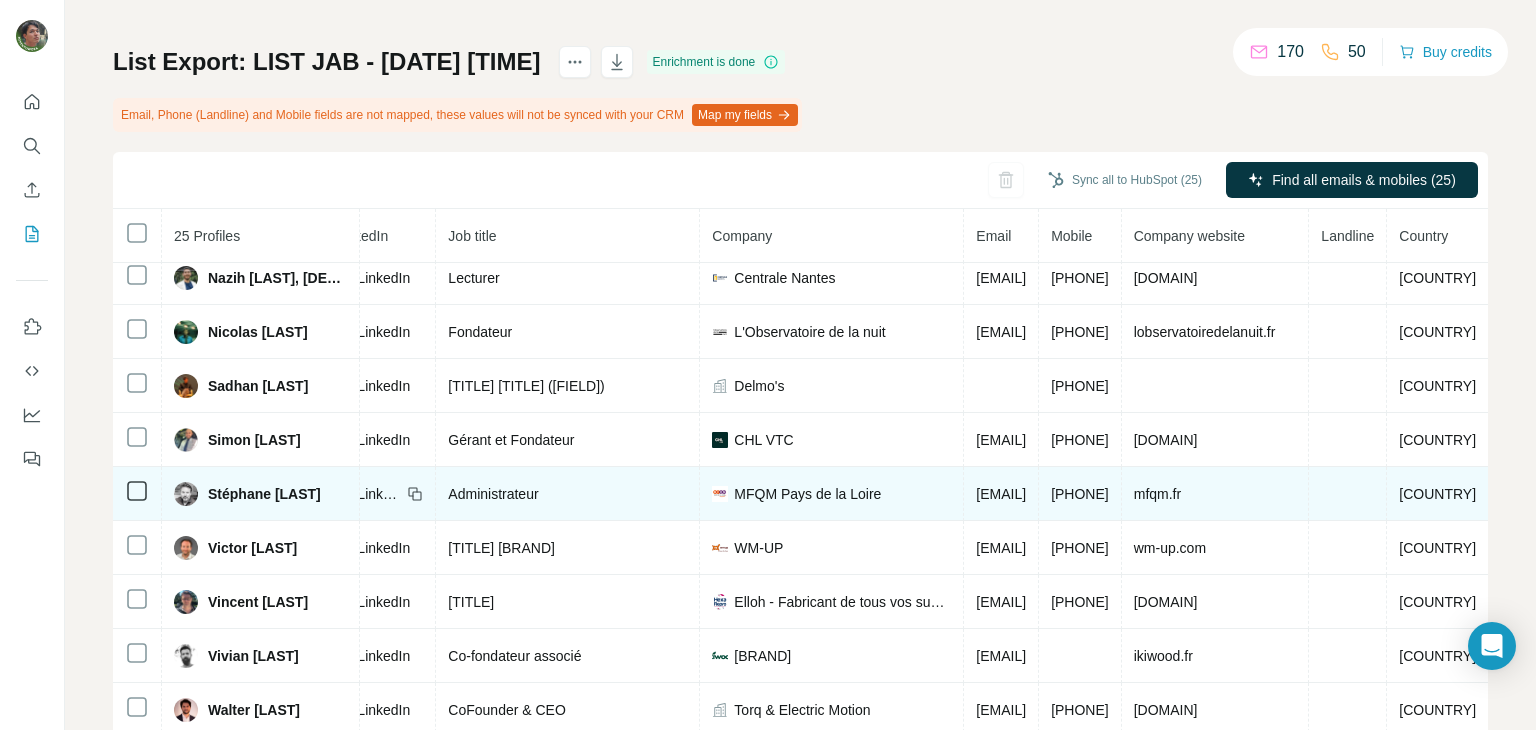 click on "[PHONE]" at bounding box center (1080, 494) 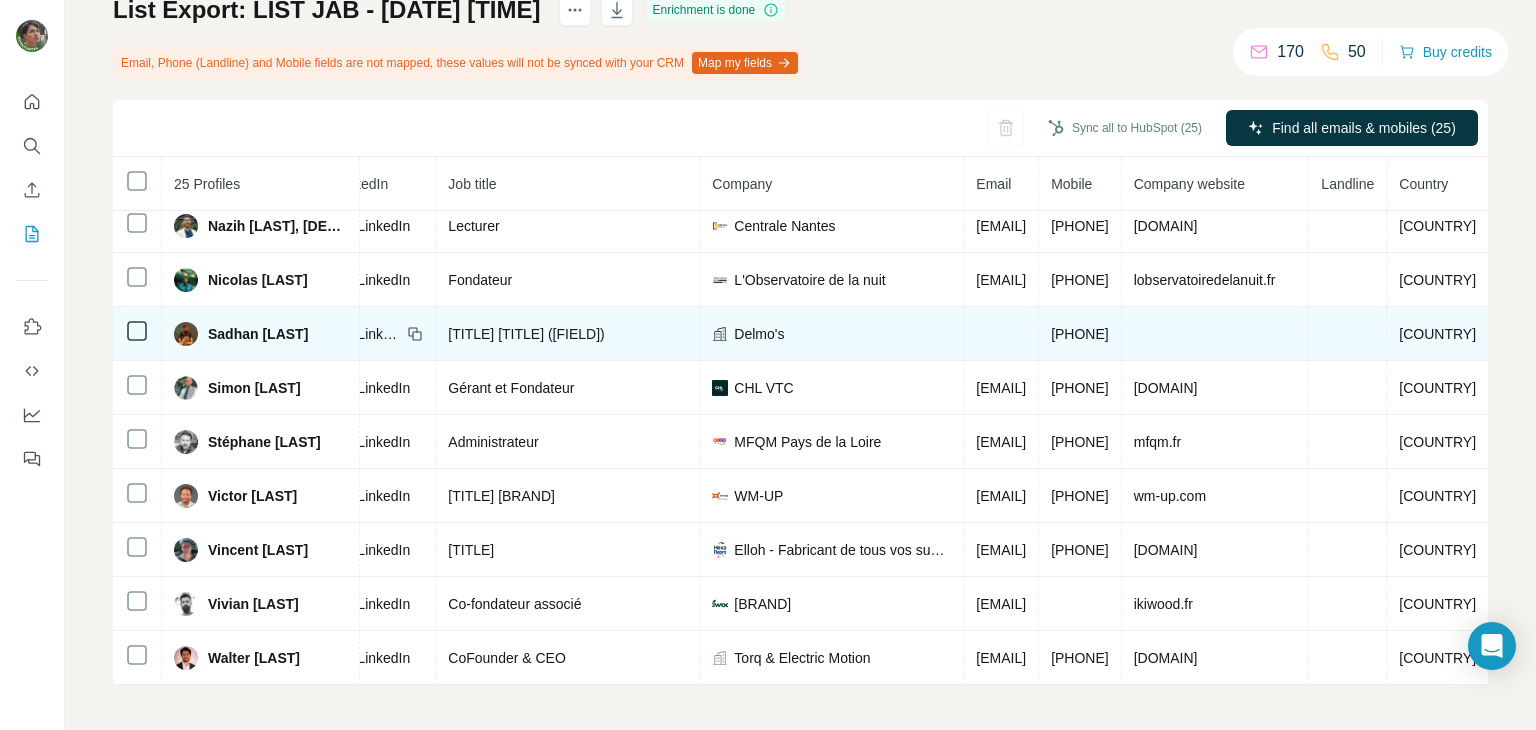 scroll, scrollTop: 155, scrollLeft: 0, axis: vertical 